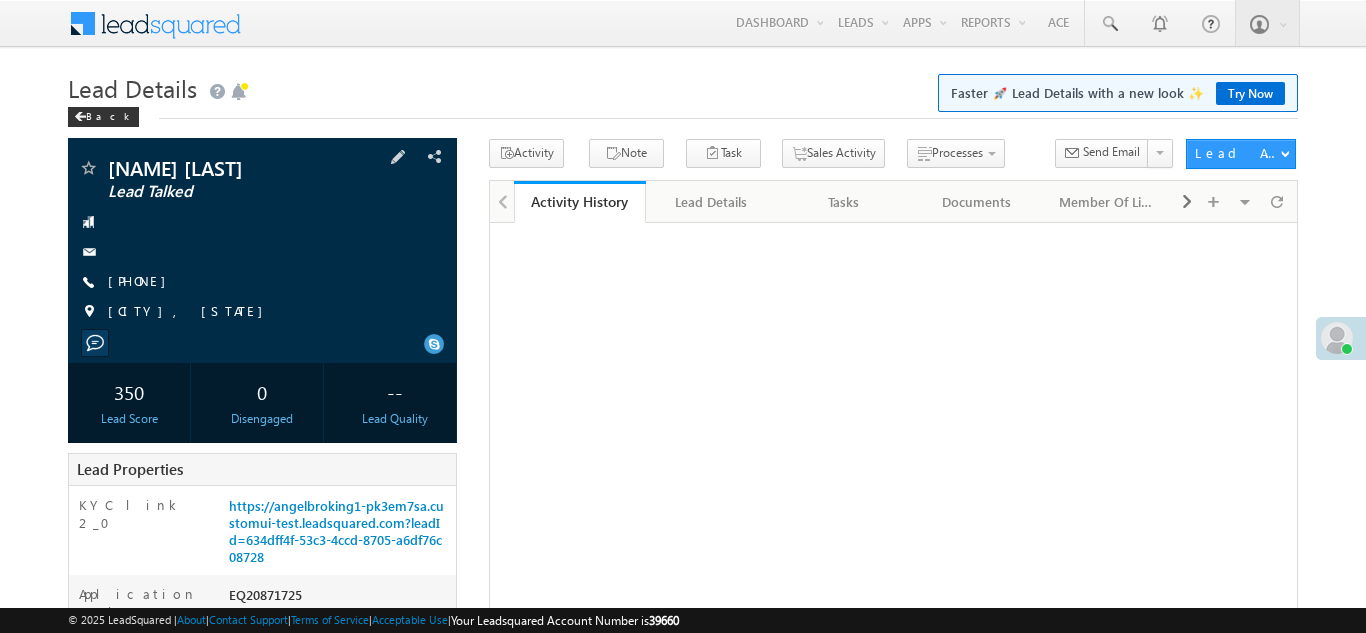 scroll, scrollTop: 0, scrollLeft: 0, axis: both 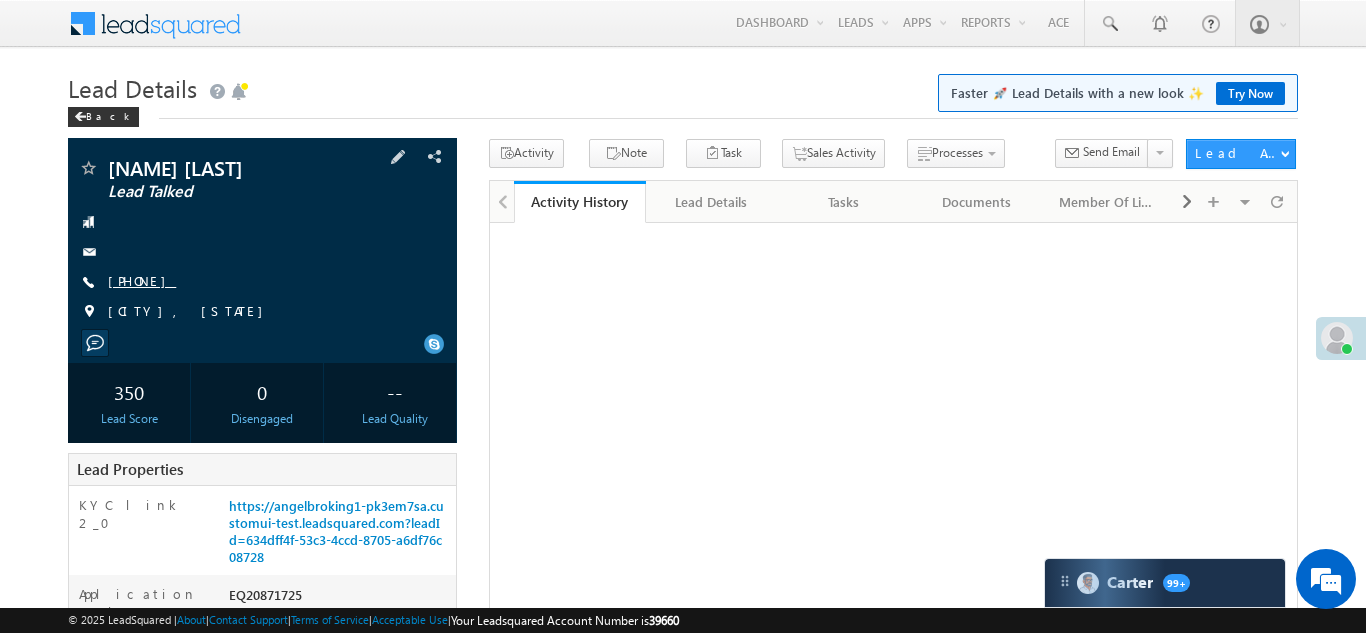 click on "[PHONE]" at bounding box center (142, 280) 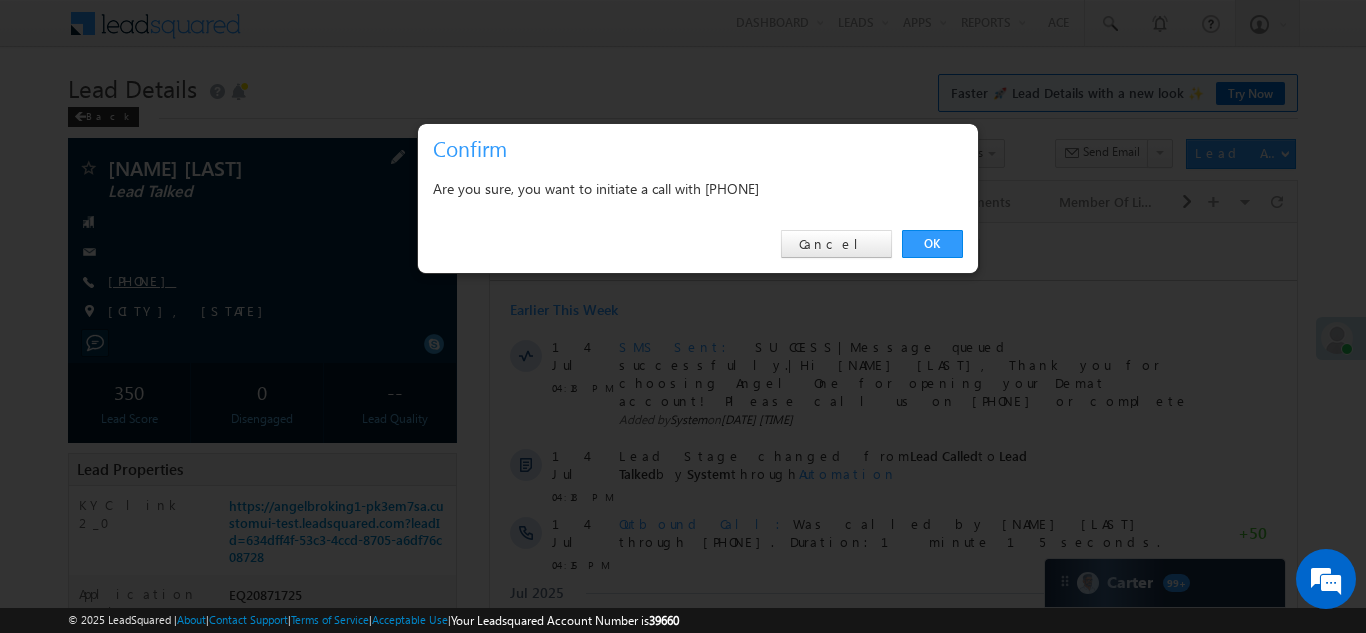 scroll, scrollTop: 0, scrollLeft: 0, axis: both 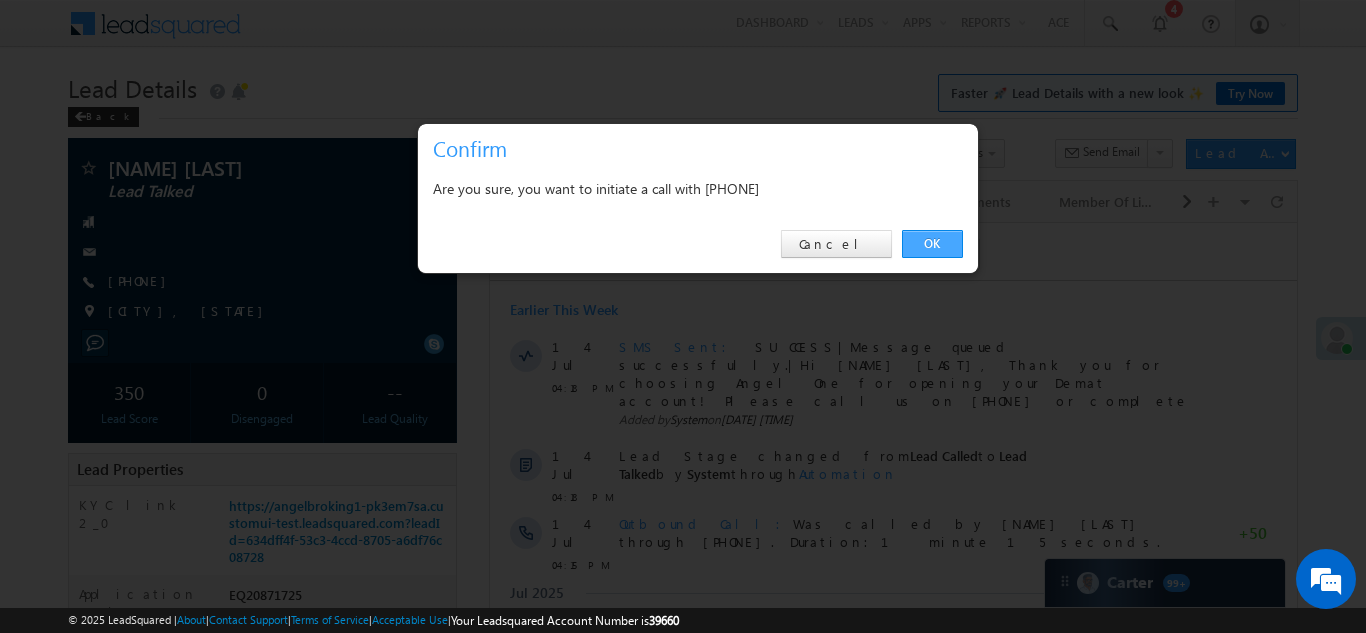 click on "OK" at bounding box center (932, 244) 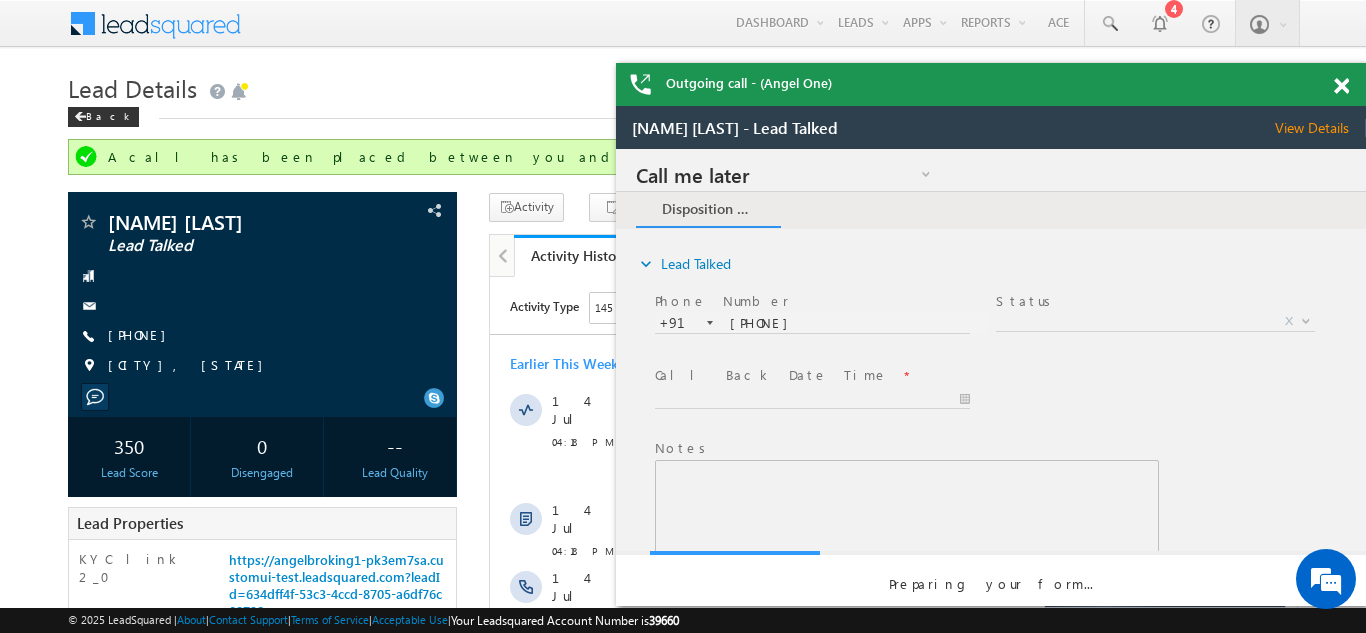 scroll, scrollTop: 0, scrollLeft: 0, axis: both 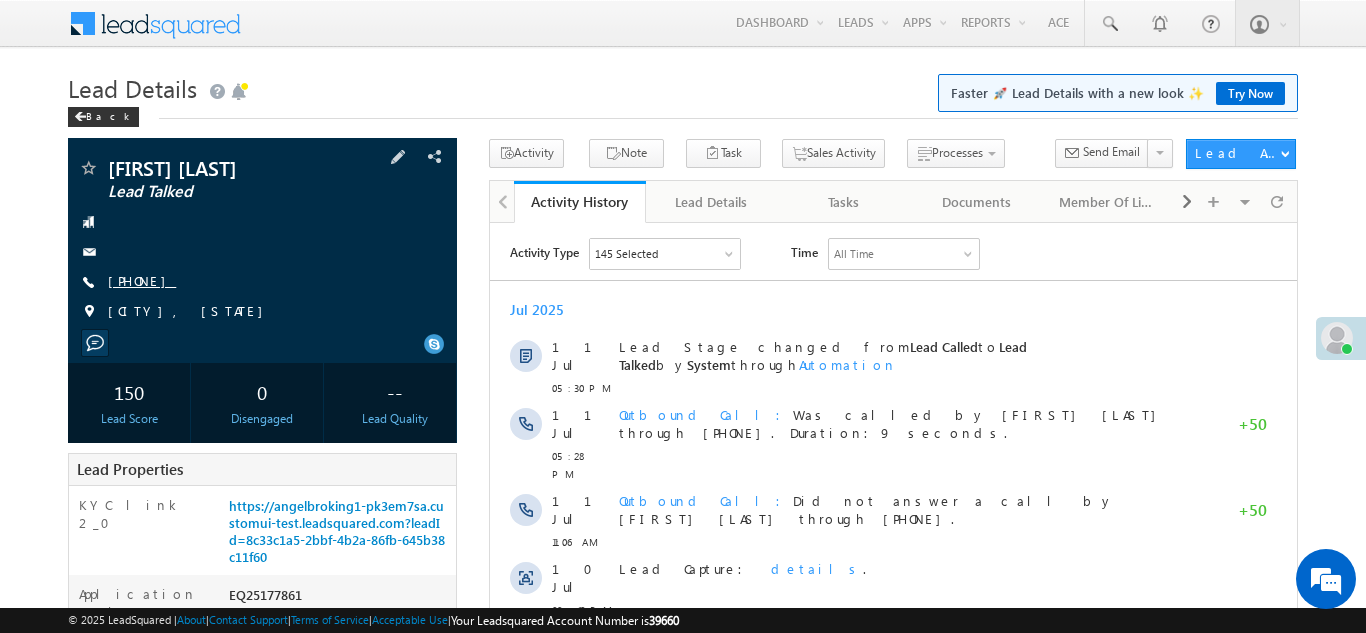 click on "+91-9022141619" at bounding box center [142, 280] 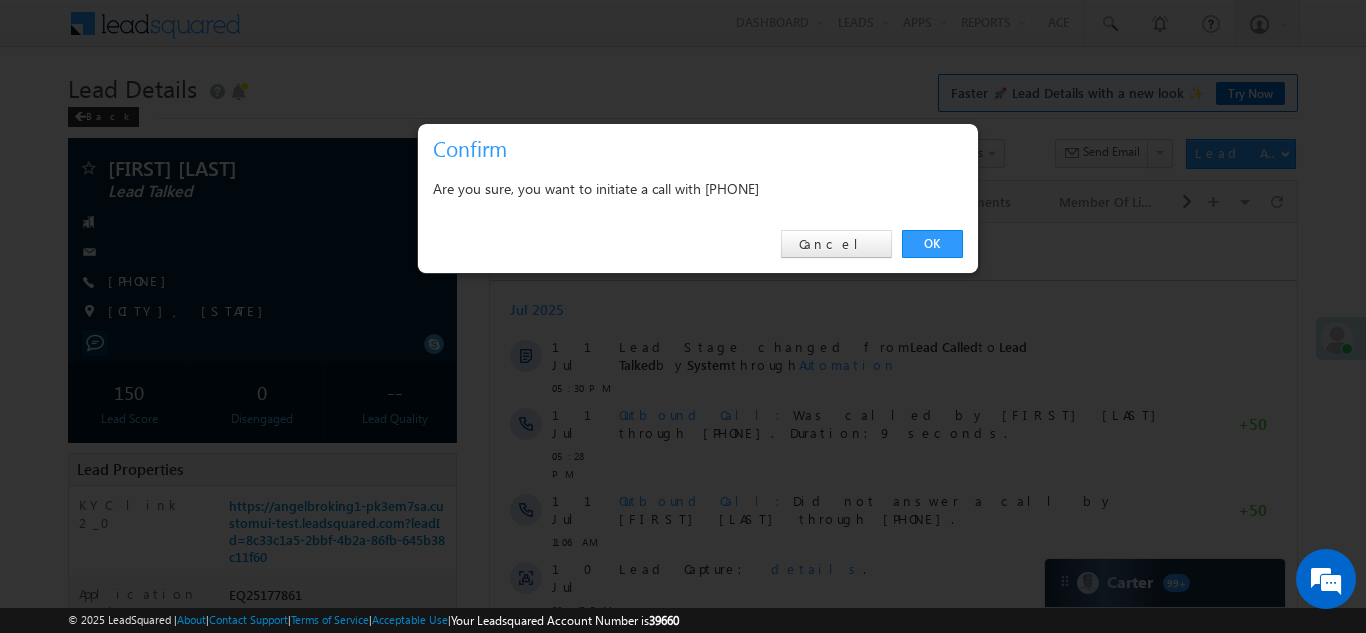 click on "OK Cancel" at bounding box center [698, 244] 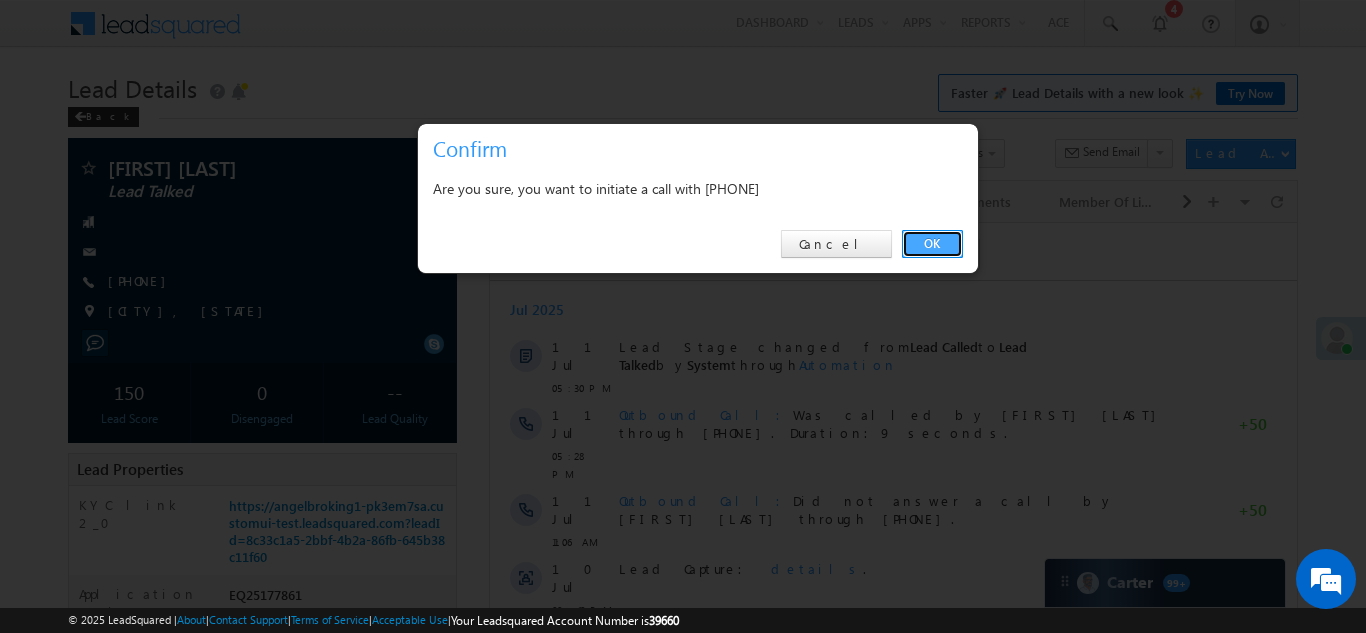 click on "OK" at bounding box center (932, 244) 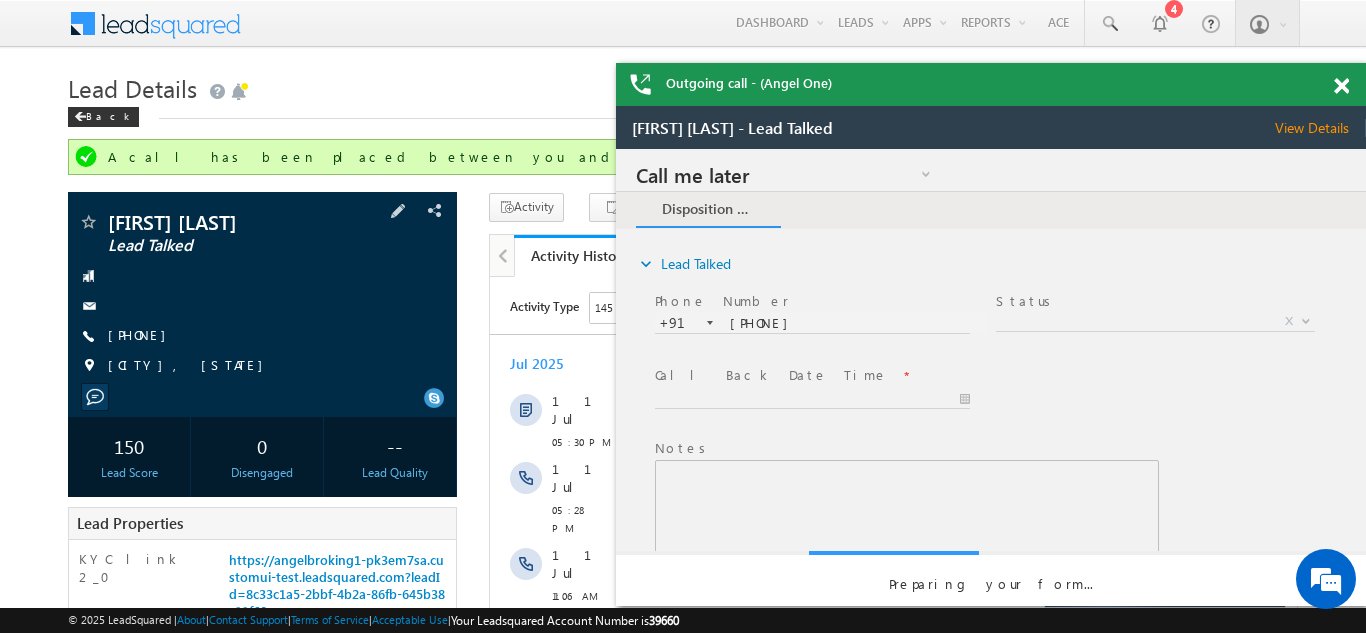 scroll, scrollTop: 0, scrollLeft: 0, axis: both 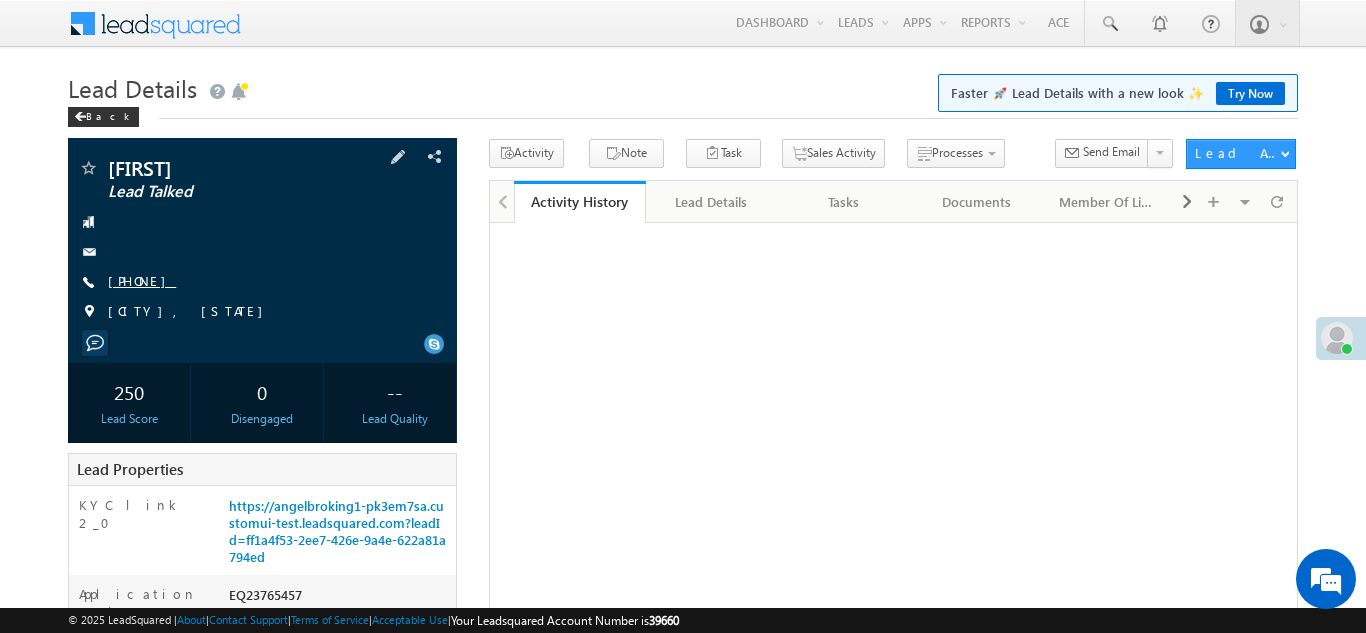 click on "+91-7503378667" at bounding box center [142, 280] 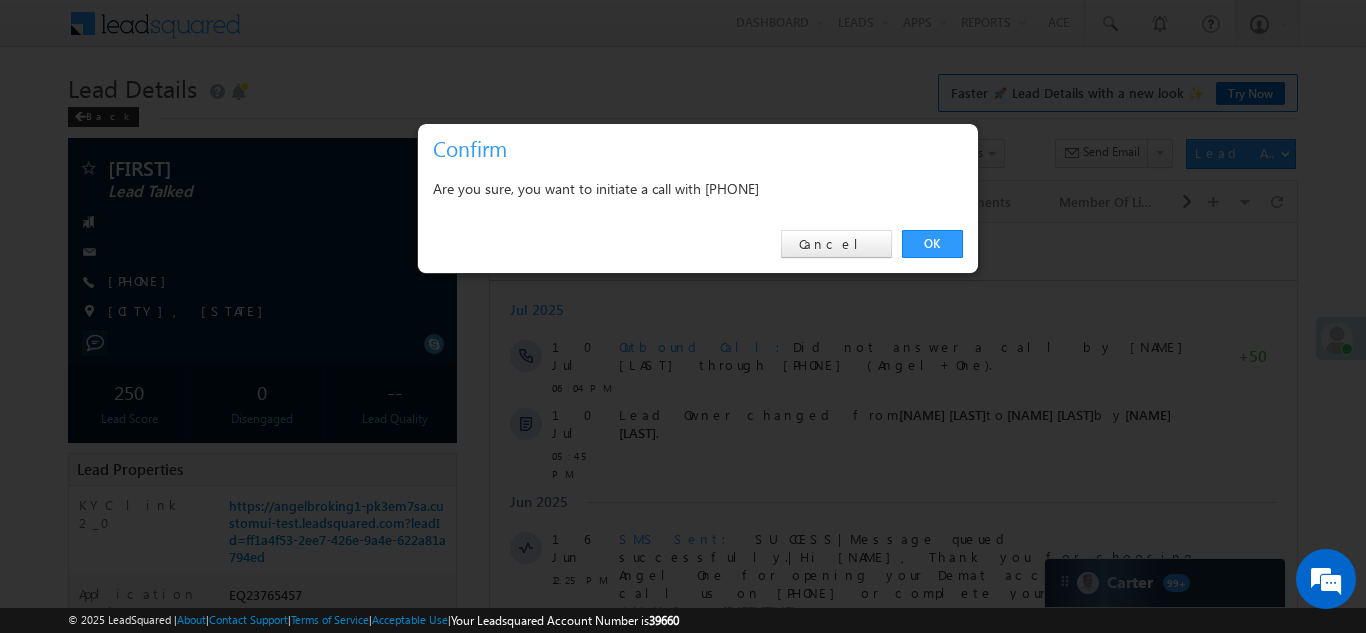scroll, scrollTop: 0, scrollLeft: 0, axis: both 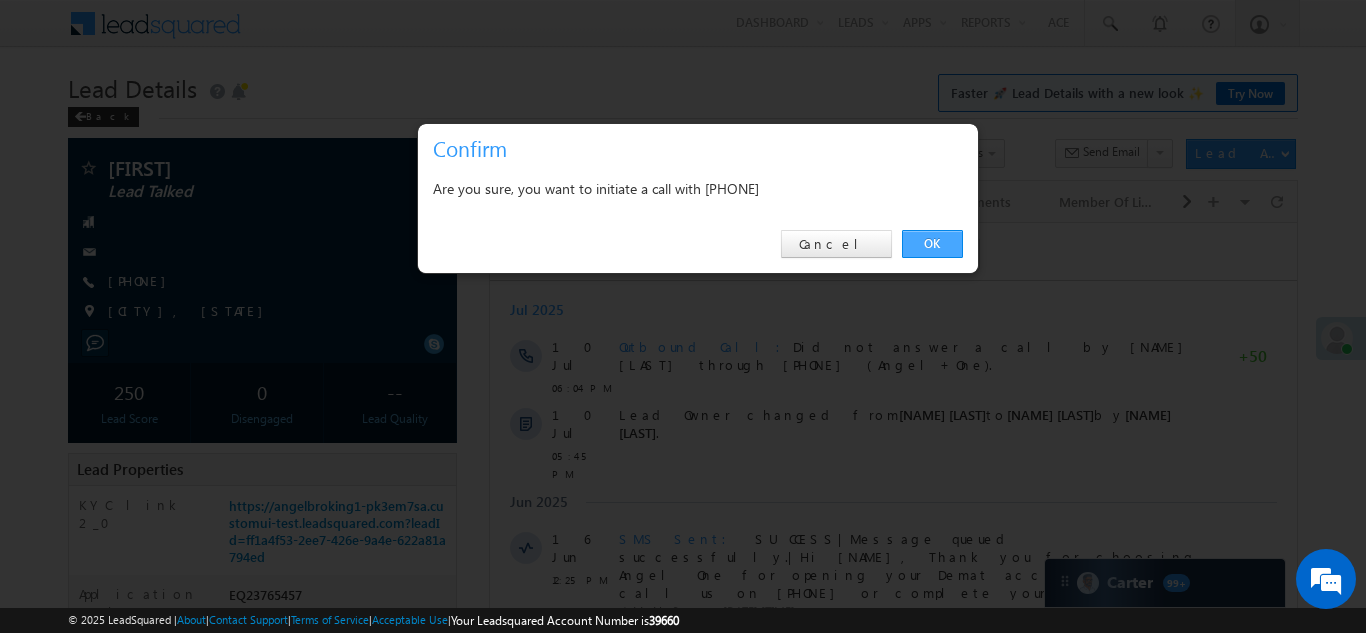 click on "OK" at bounding box center [932, 244] 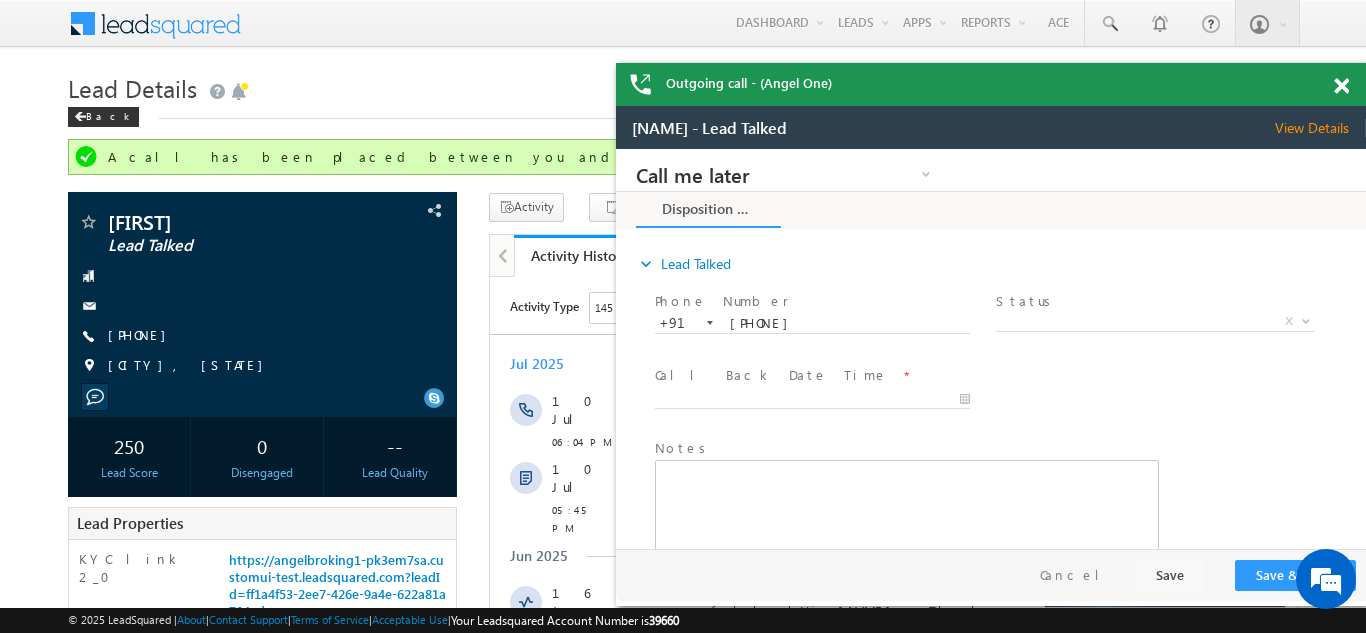 scroll, scrollTop: 0, scrollLeft: 0, axis: both 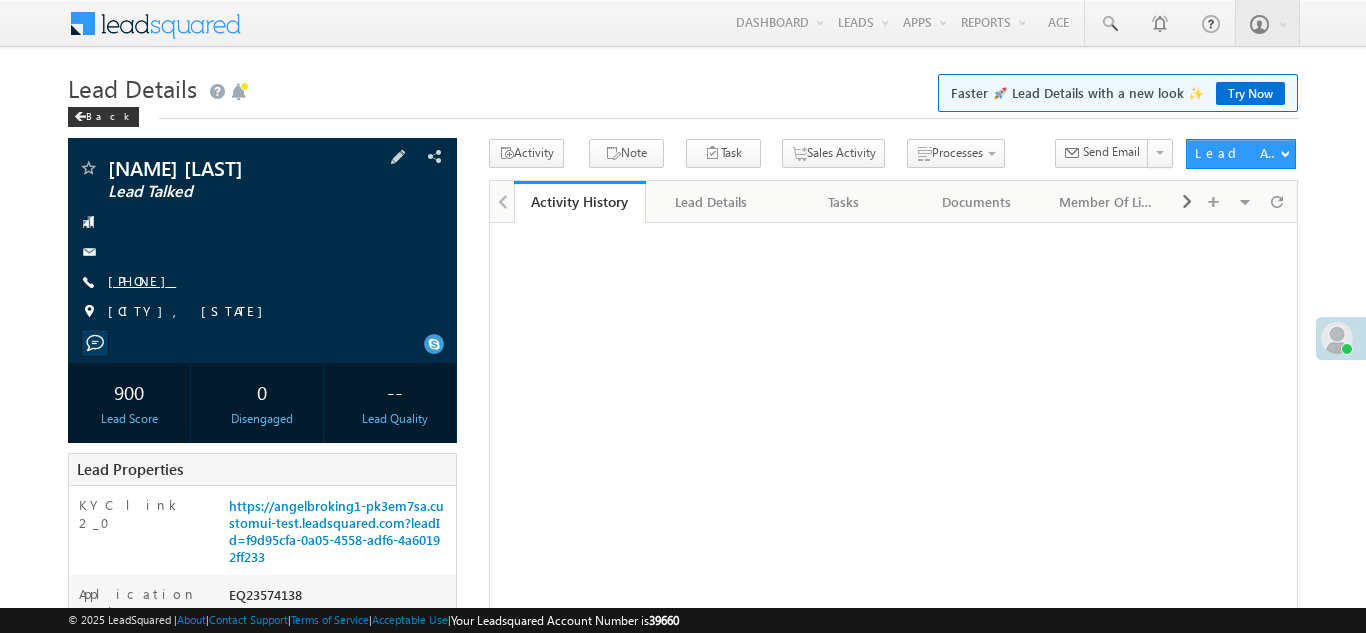 click on "+91-9889833331" at bounding box center [142, 280] 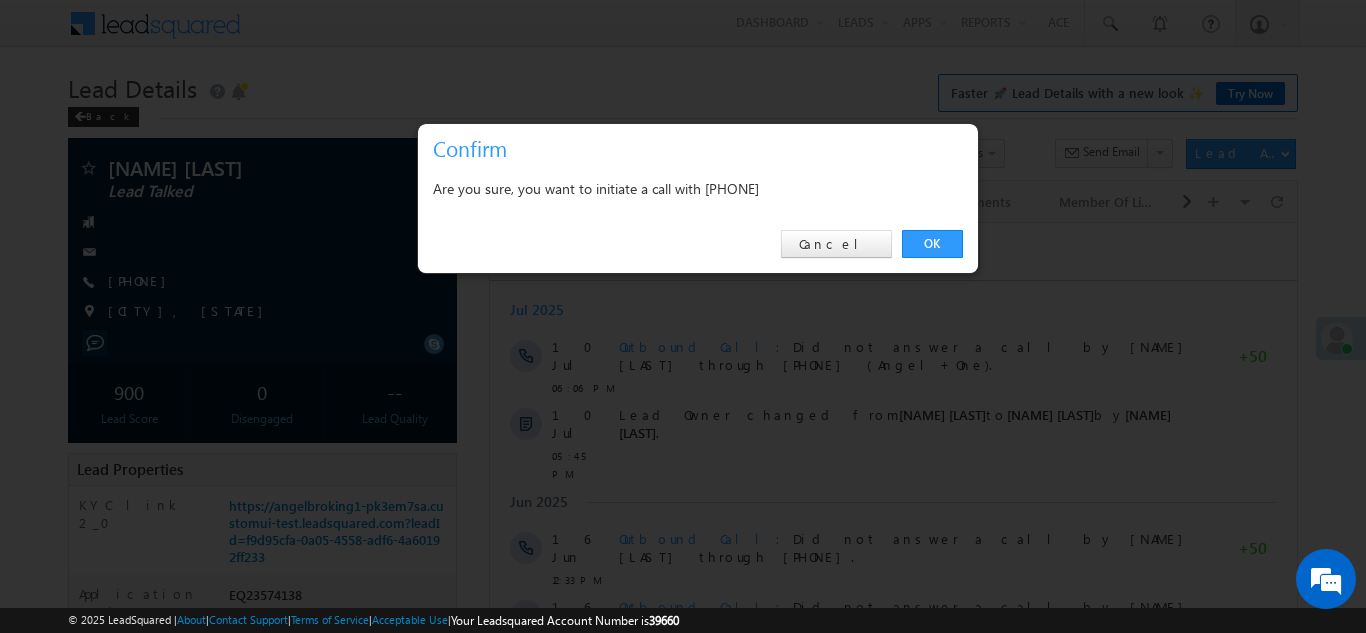 scroll, scrollTop: 0, scrollLeft: 0, axis: both 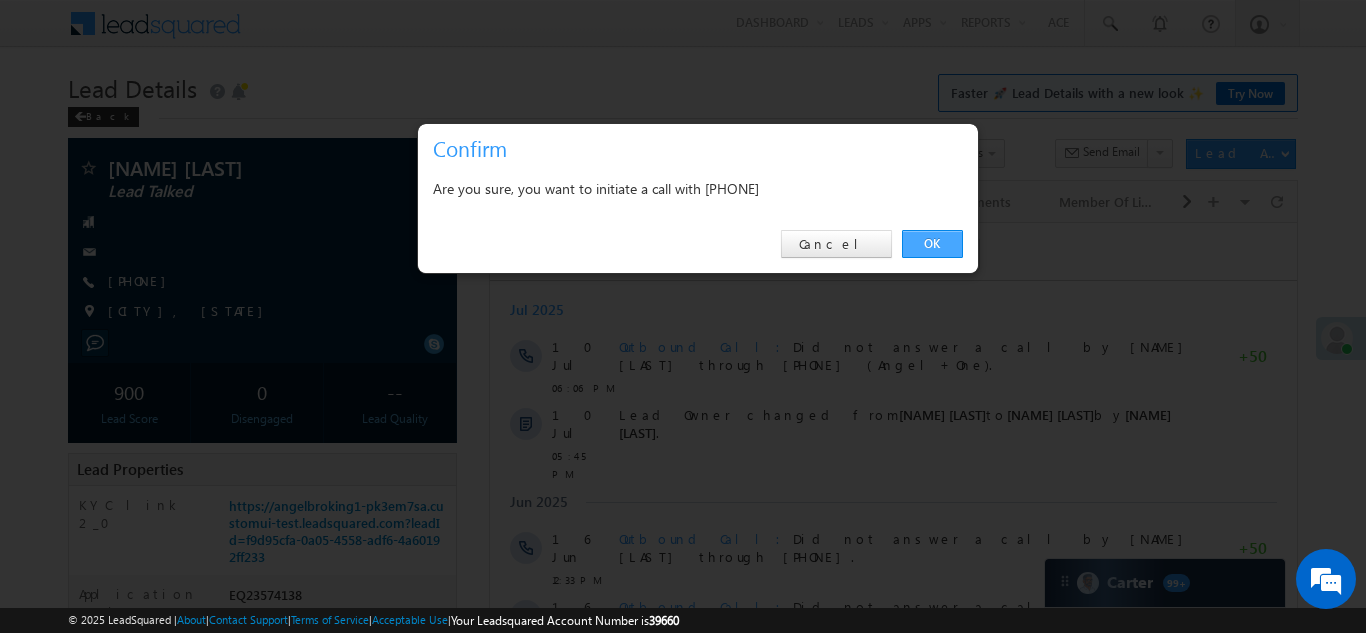 click on "OK" at bounding box center (932, 244) 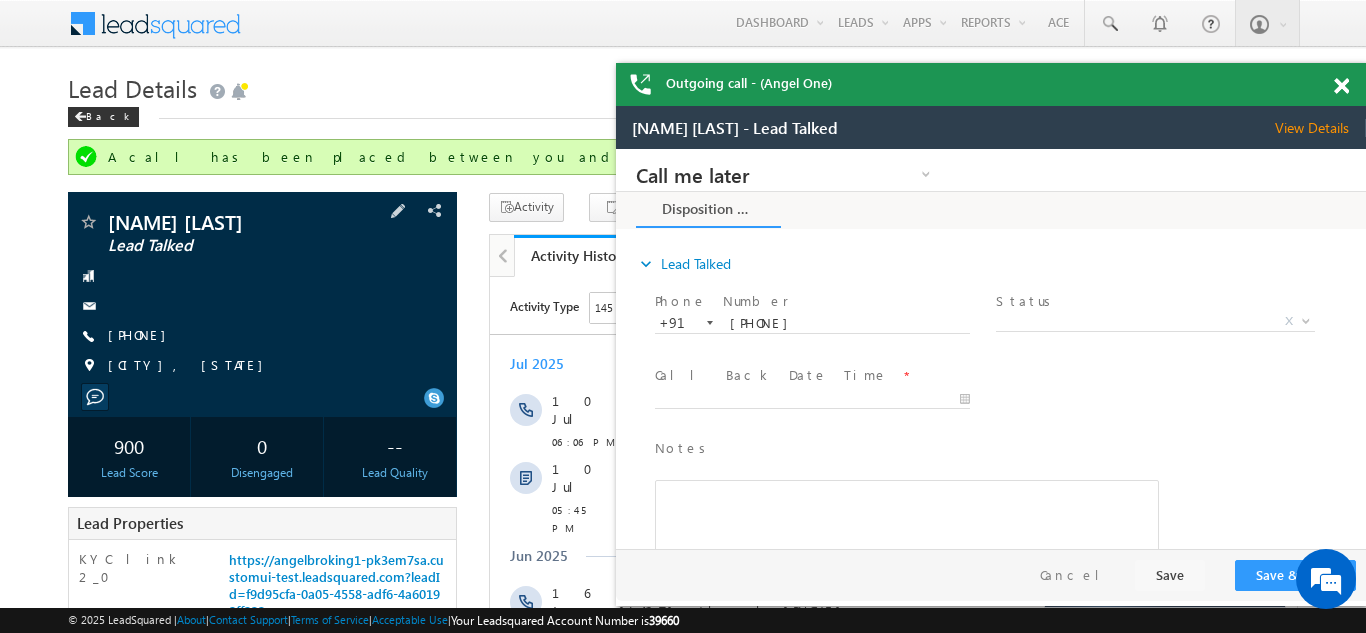 scroll, scrollTop: 0, scrollLeft: 0, axis: both 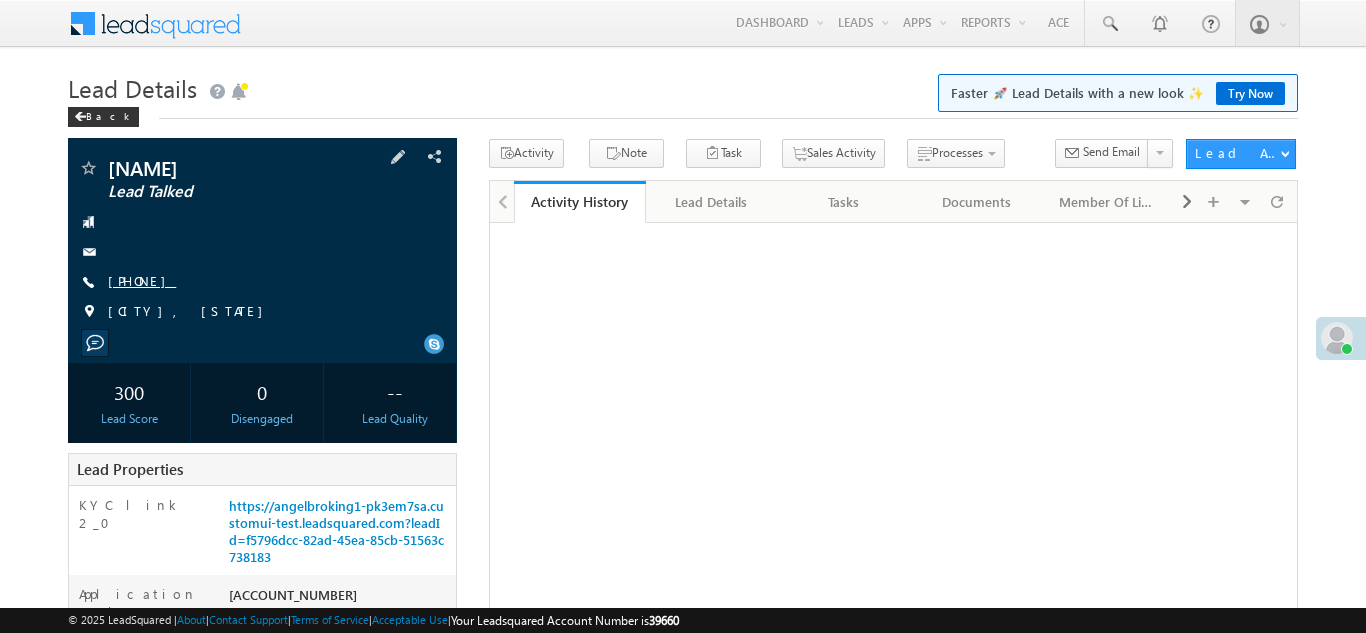 click on "+91-8865044456" at bounding box center (142, 280) 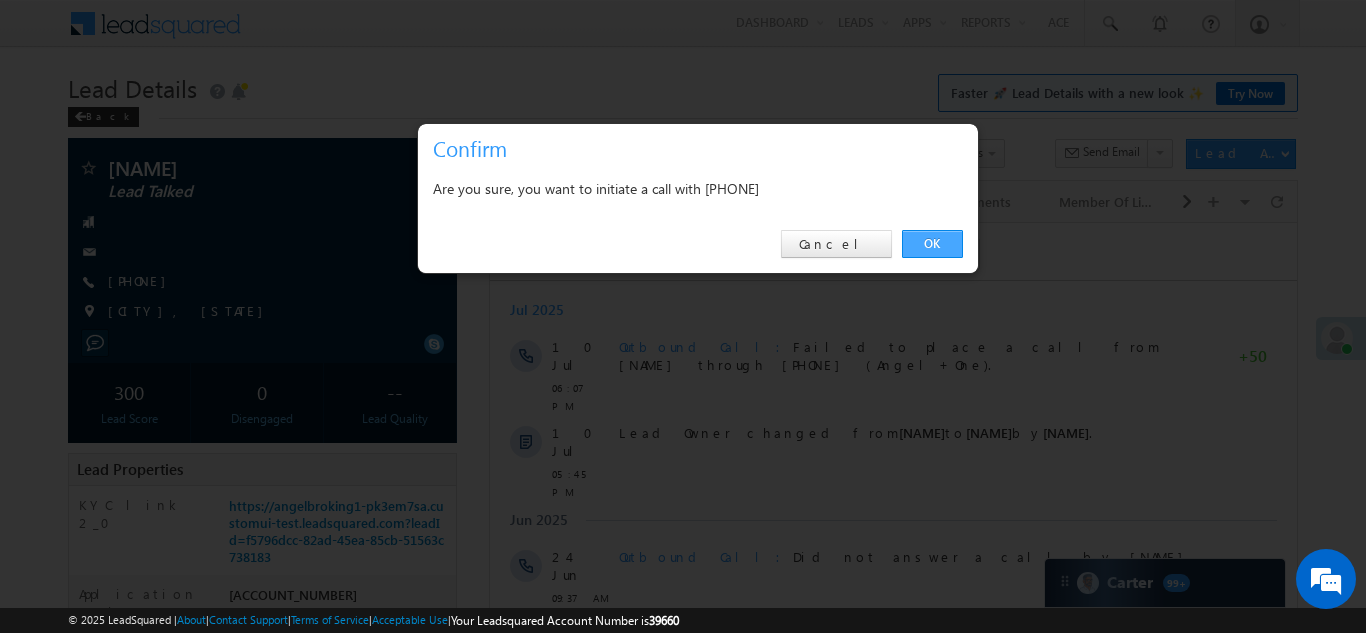 scroll, scrollTop: 0, scrollLeft: 0, axis: both 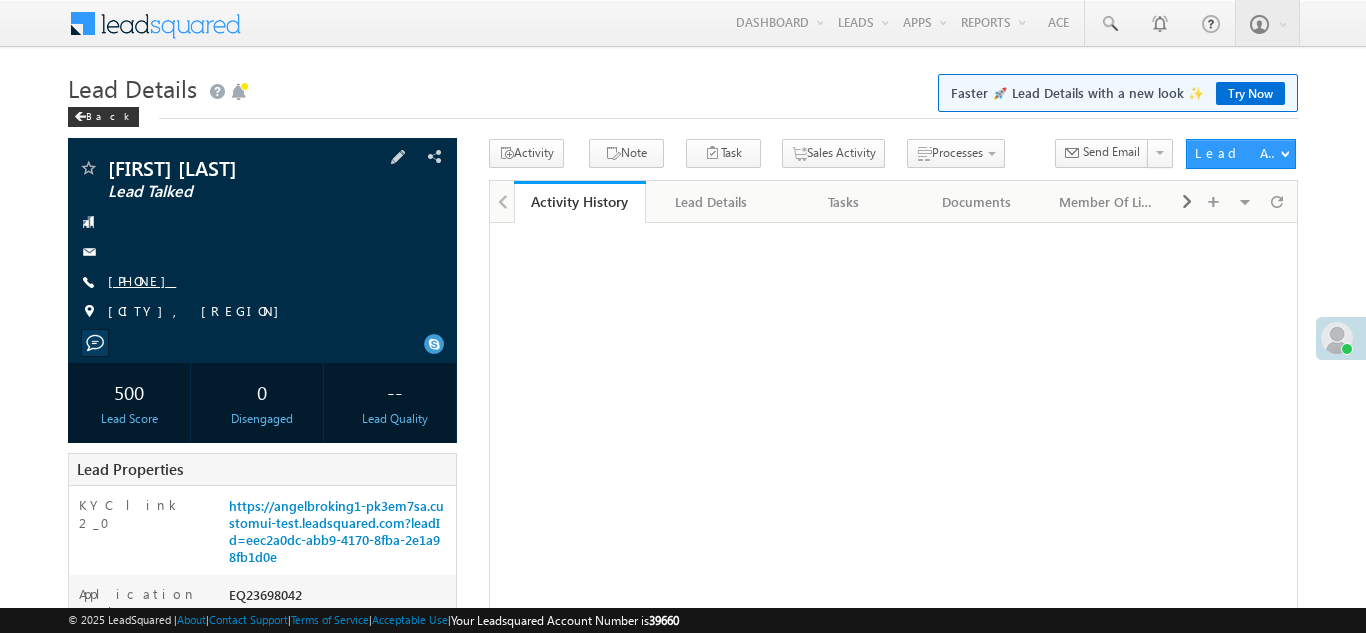 click on "[PHONE]" at bounding box center [142, 280] 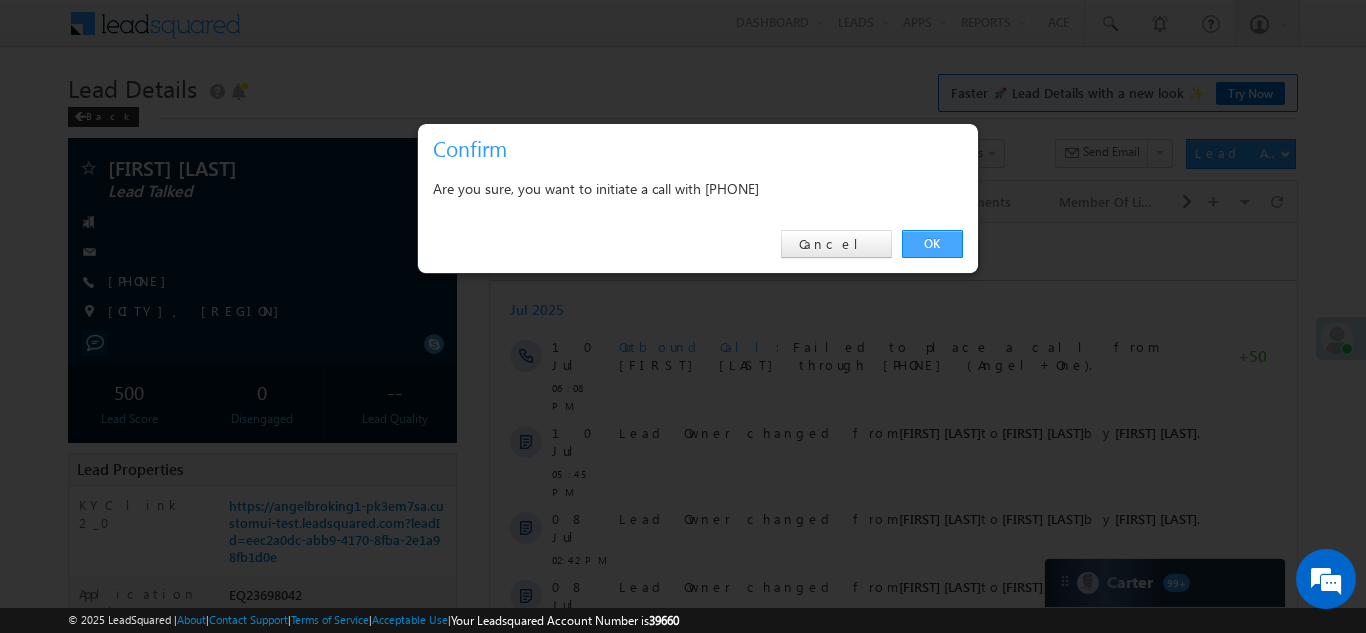 scroll, scrollTop: 0, scrollLeft: 0, axis: both 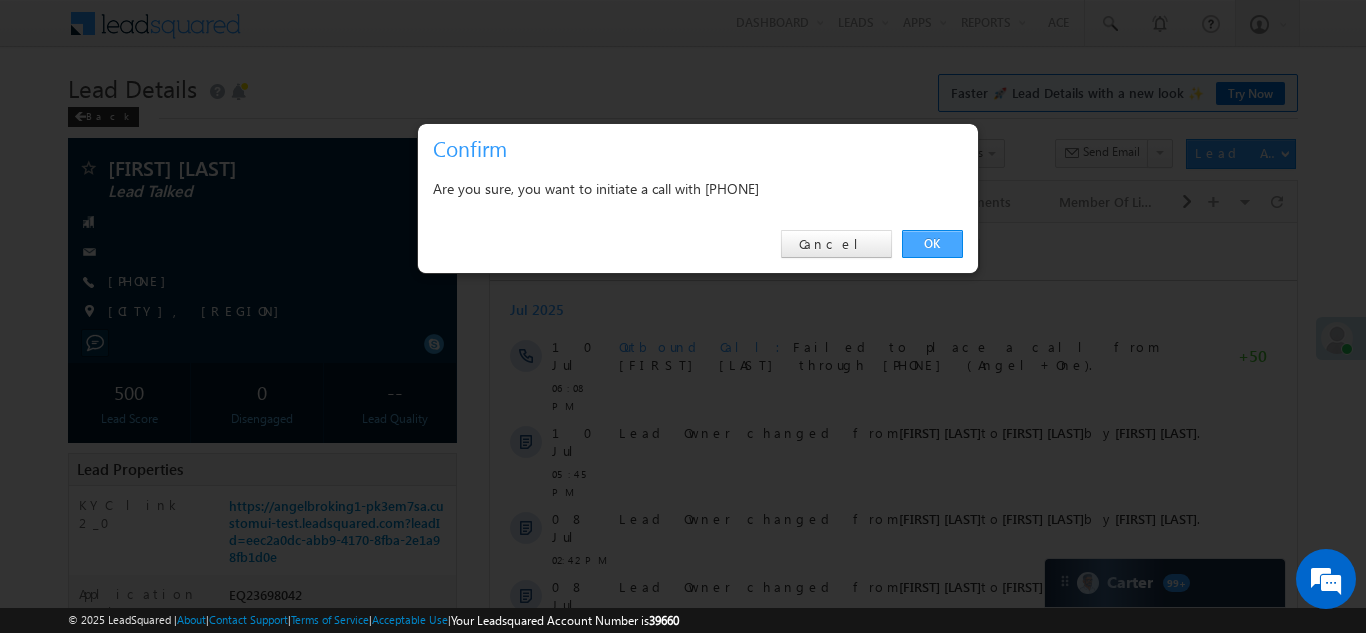 click on "OK" at bounding box center (932, 244) 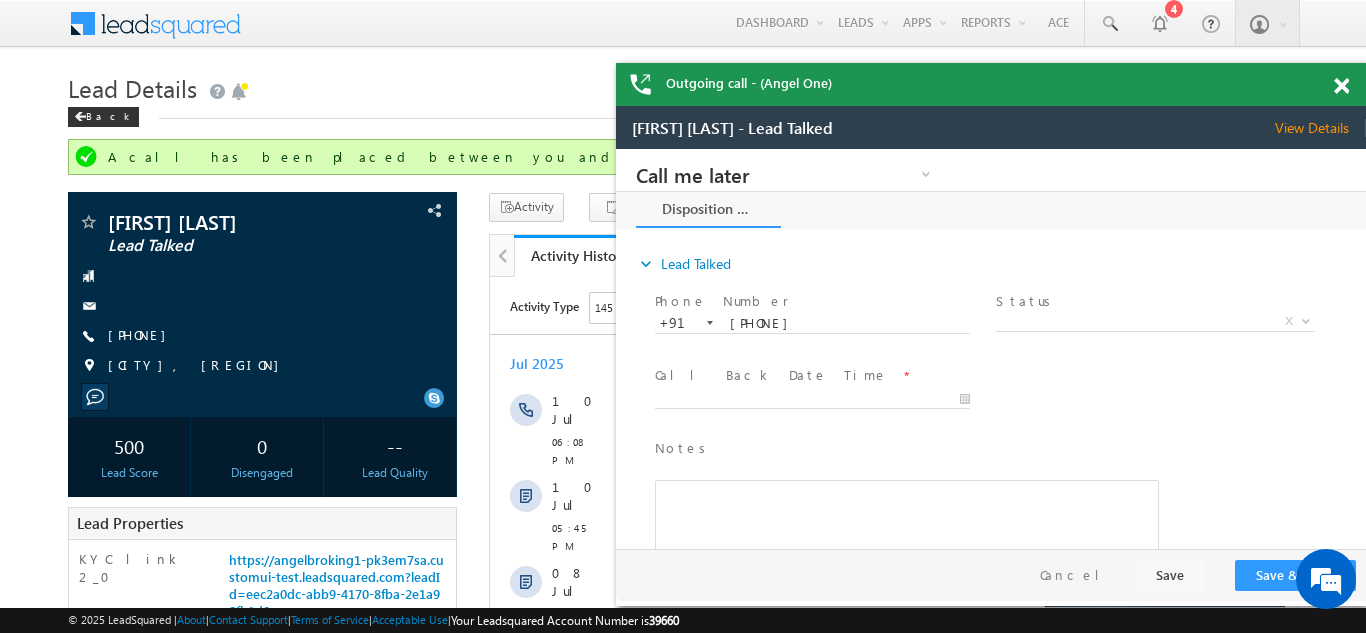 scroll, scrollTop: 0, scrollLeft: 0, axis: both 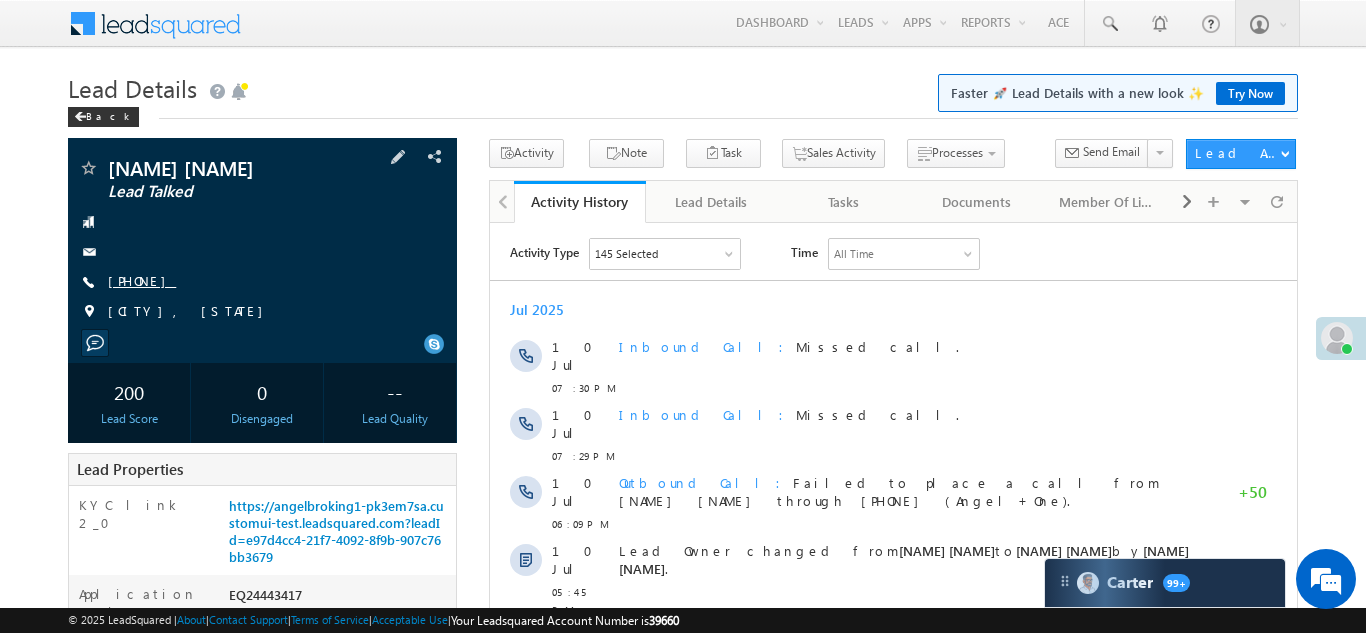 click on "[PHONE]" at bounding box center [142, 280] 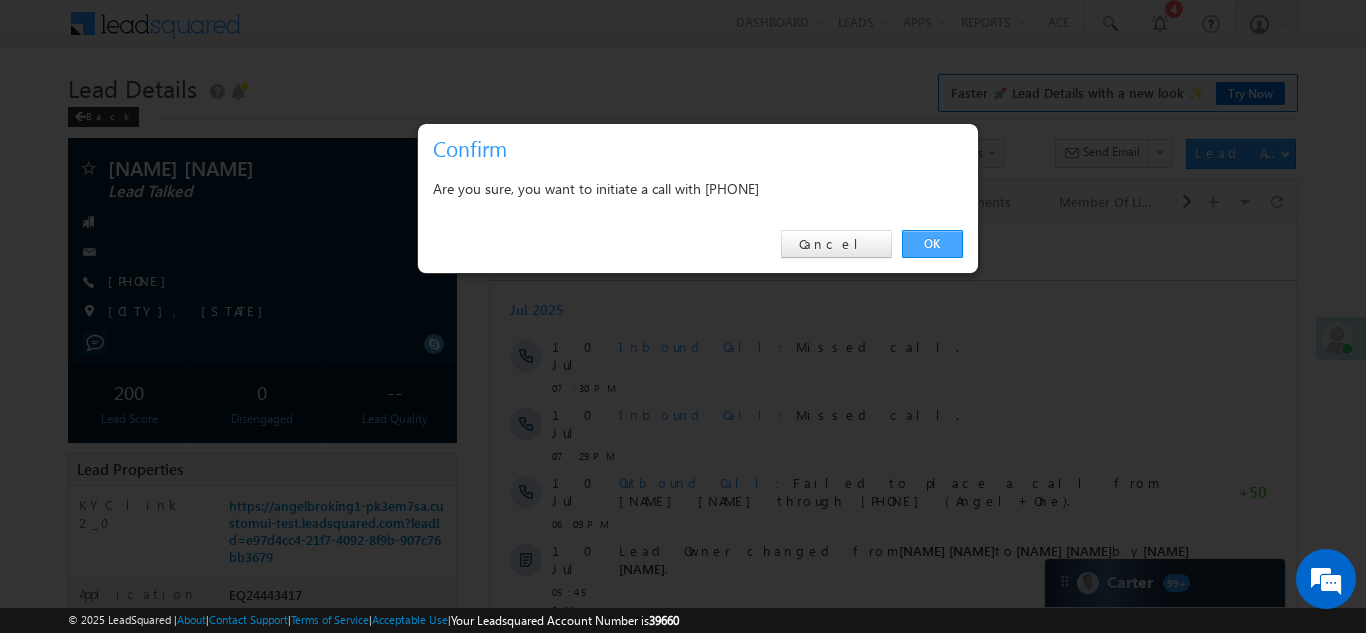 click on "OK" at bounding box center [932, 244] 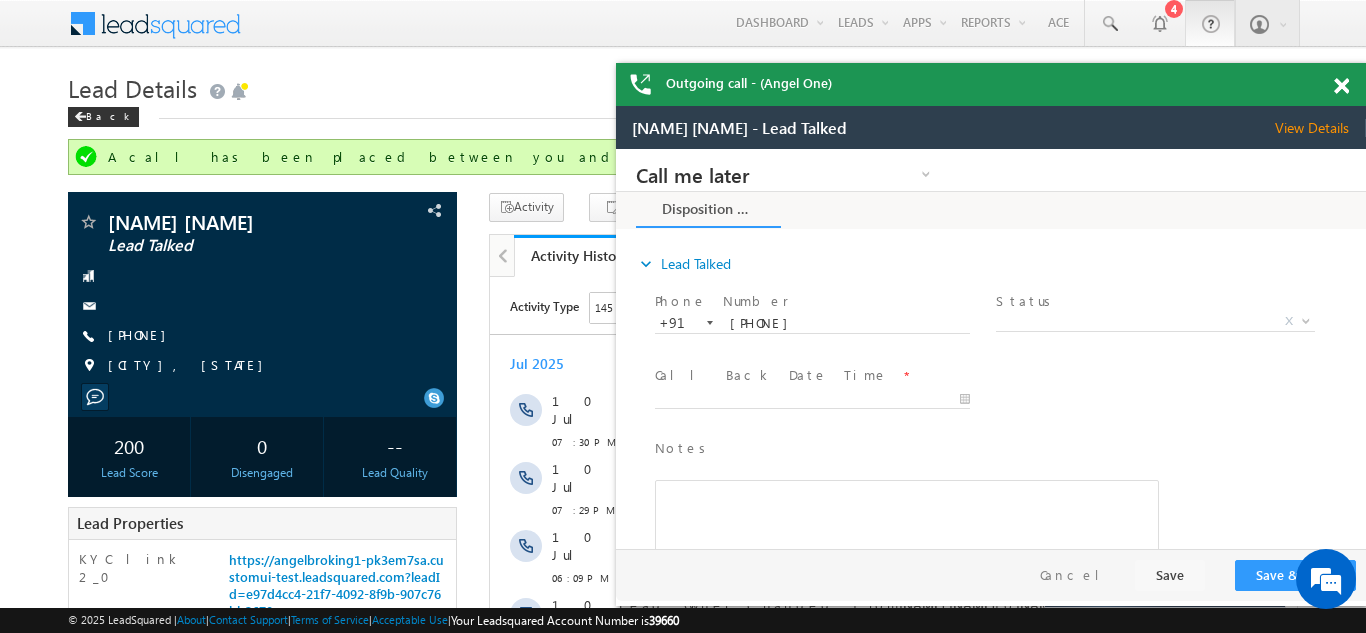 scroll, scrollTop: 0, scrollLeft: 0, axis: both 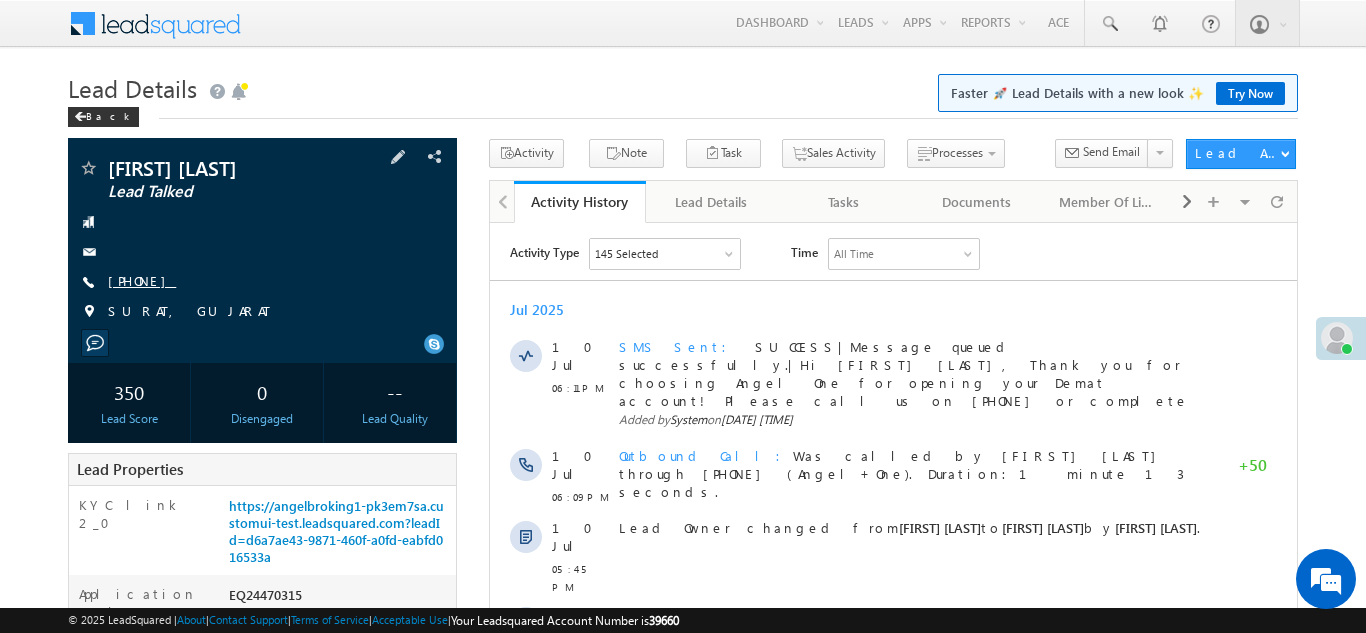 click on "[PHONE]" at bounding box center (142, 280) 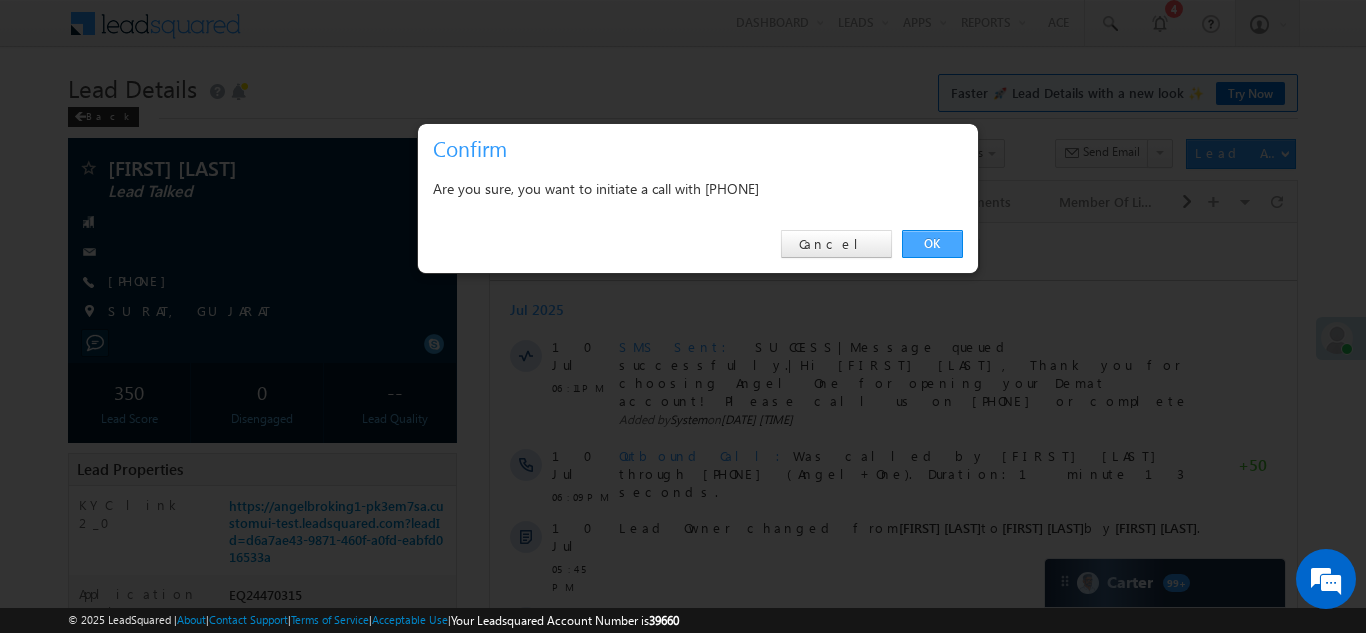 click on "OK" at bounding box center [932, 244] 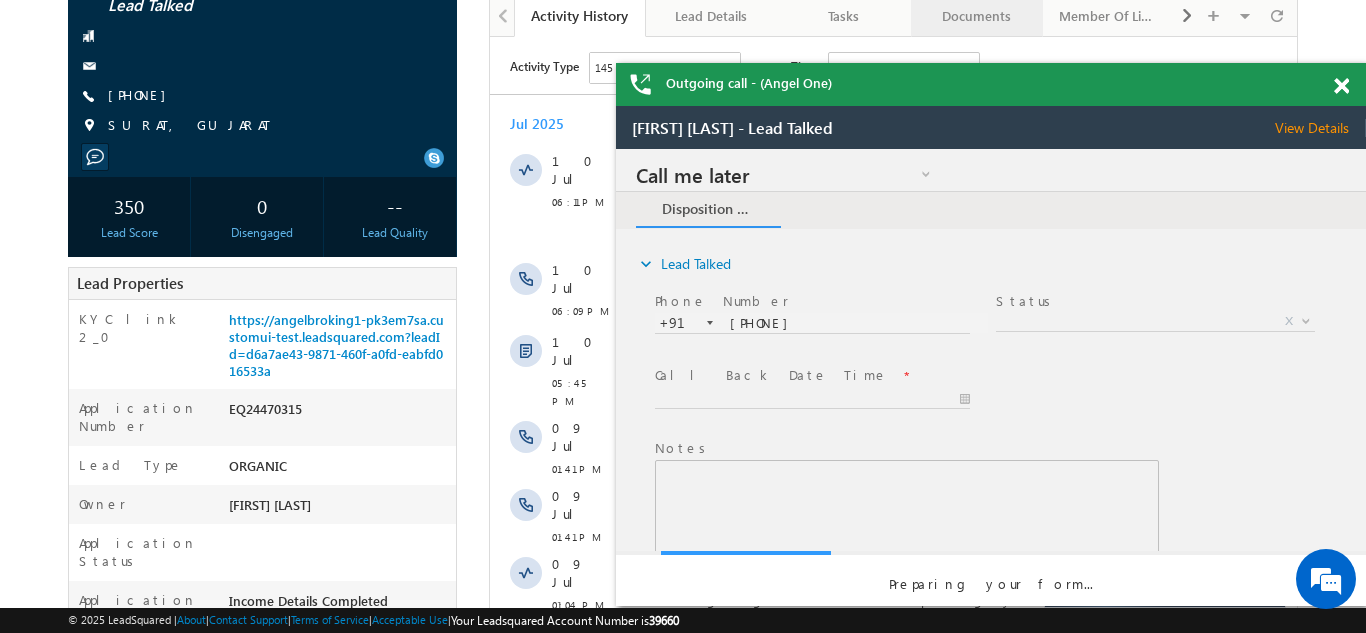 scroll, scrollTop: 0, scrollLeft: 0, axis: both 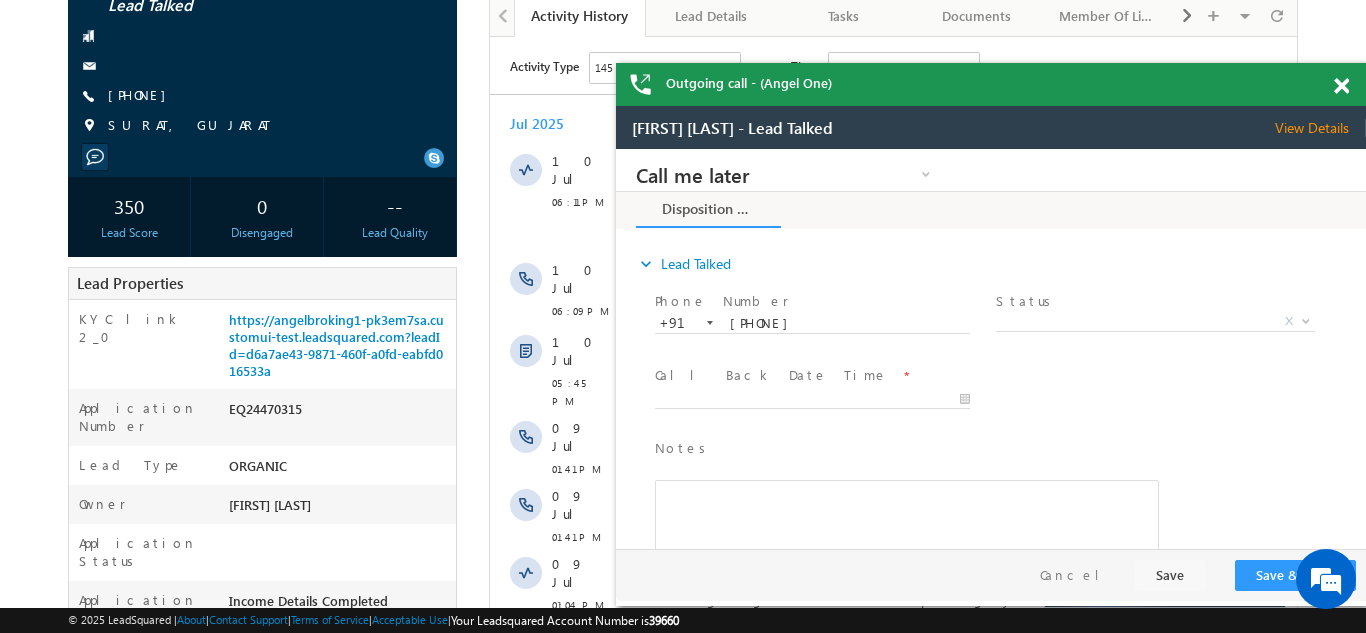click at bounding box center (1341, 86) 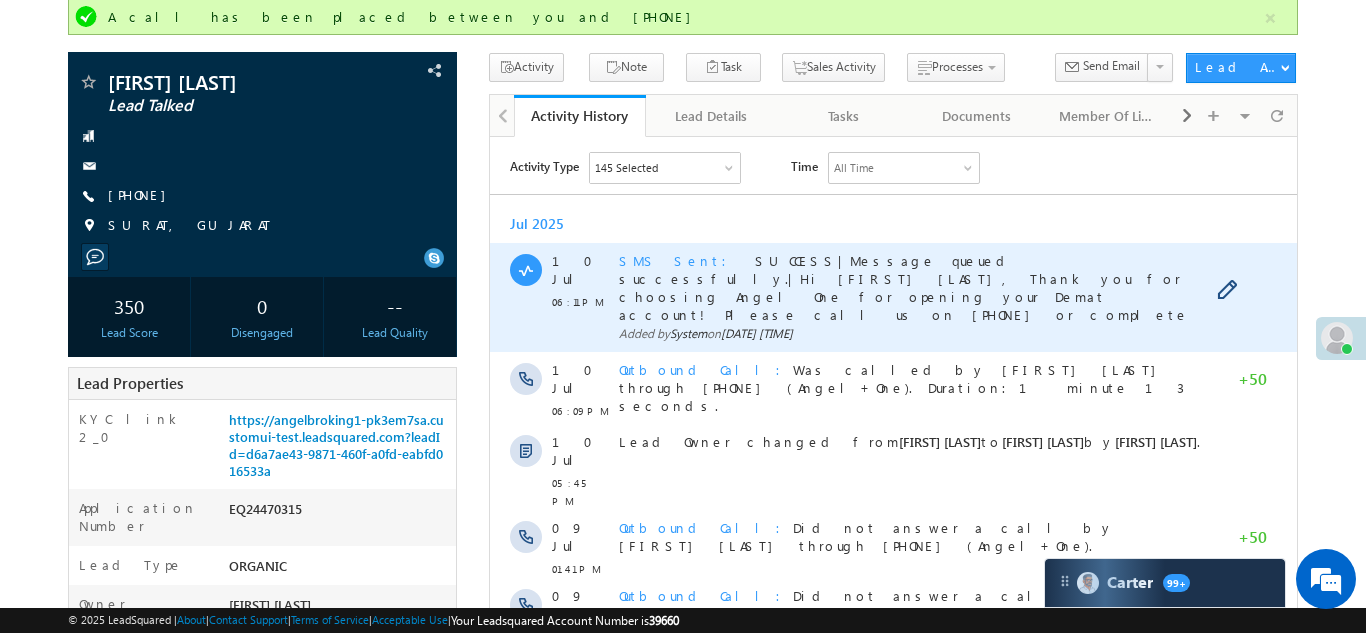 scroll, scrollTop: 138, scrollLeft: 0, axis: vertical 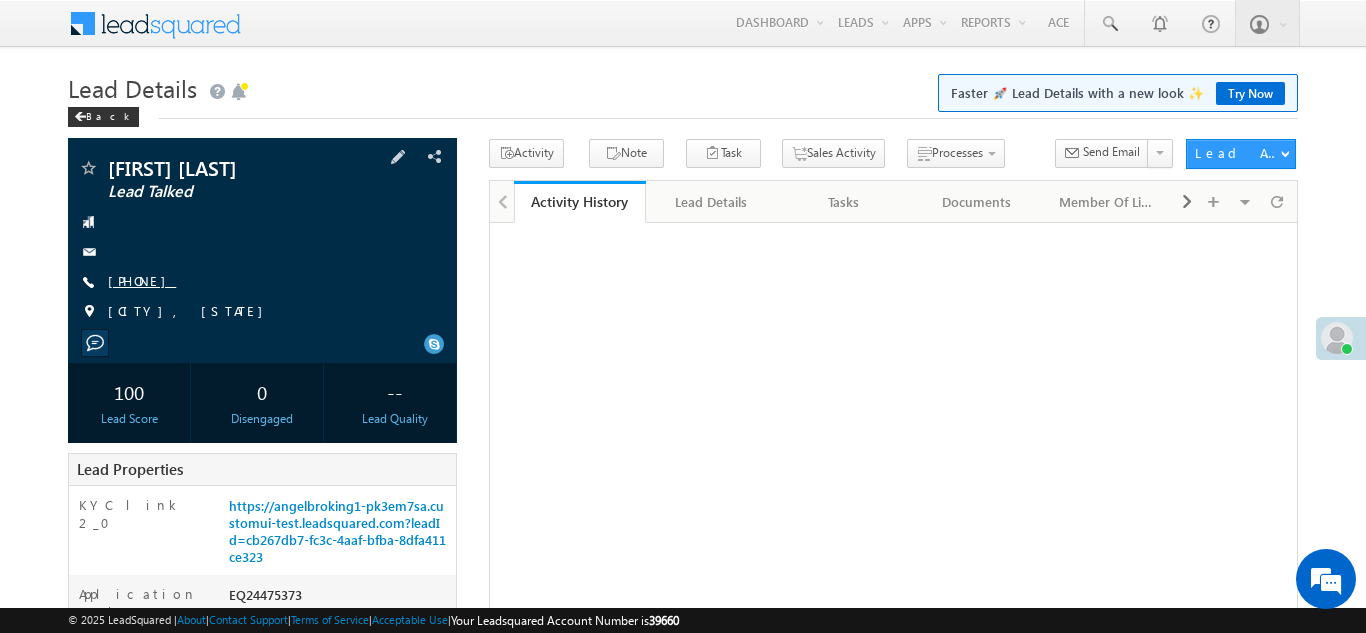 click on "[PHONE]" at bounding box center [142, 280] 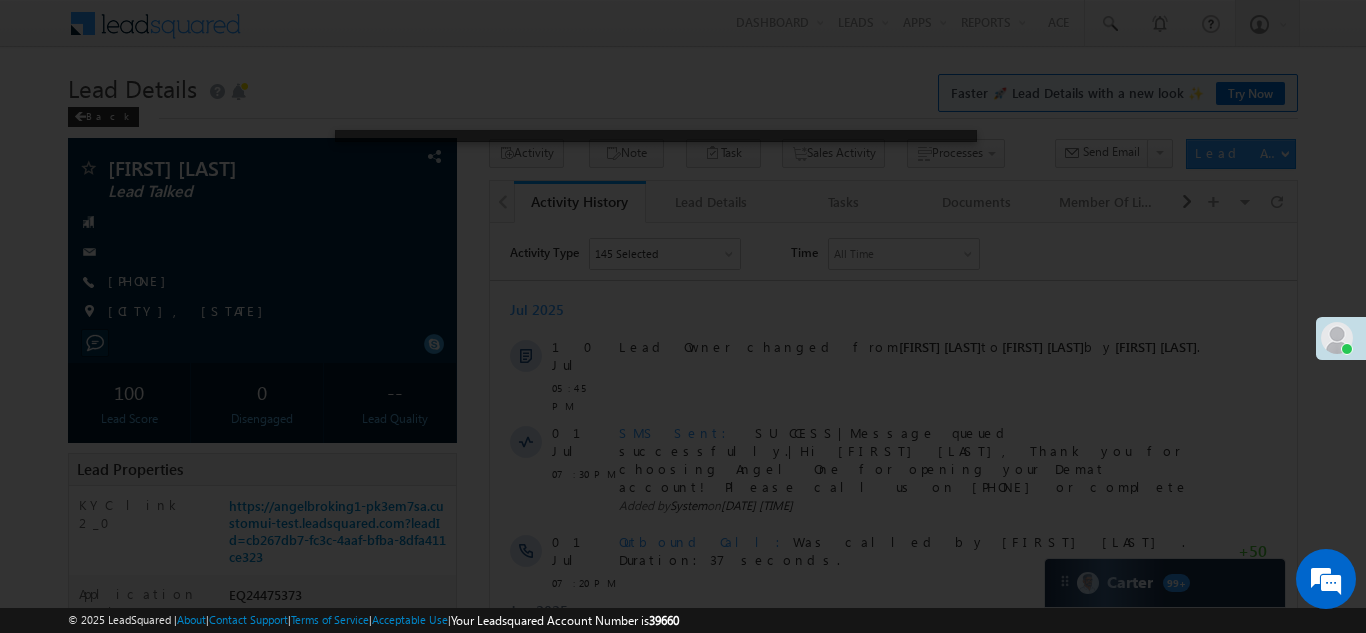 scroll, scrollTop: 0, scrollLeft: 0, axis: both 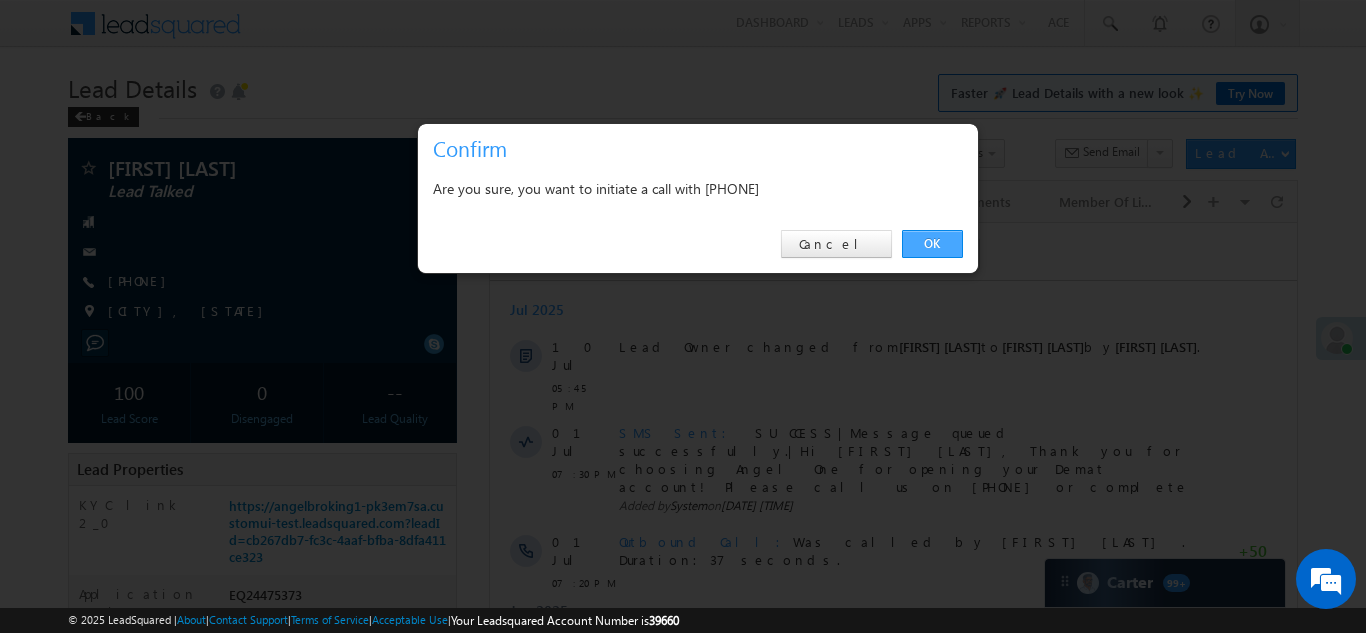 click on "OK" at bounding box center (932, 244) 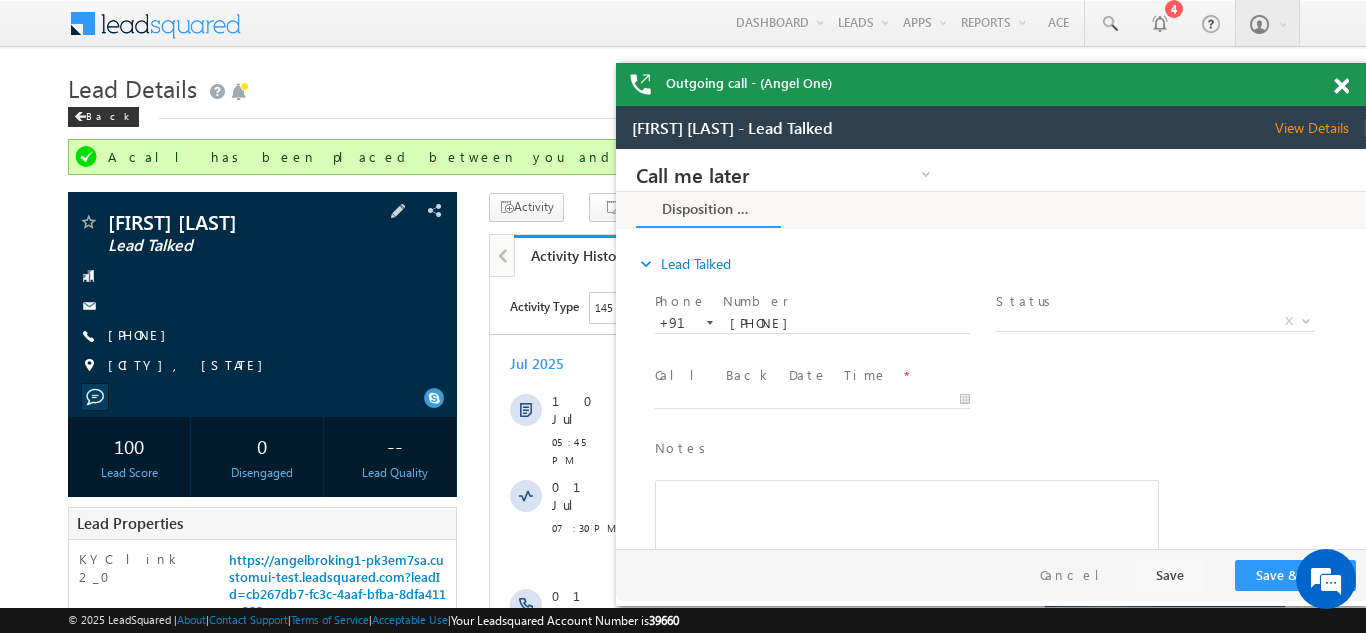 scroll, scrollTop: 0, scrollLeft: 0, axis: both 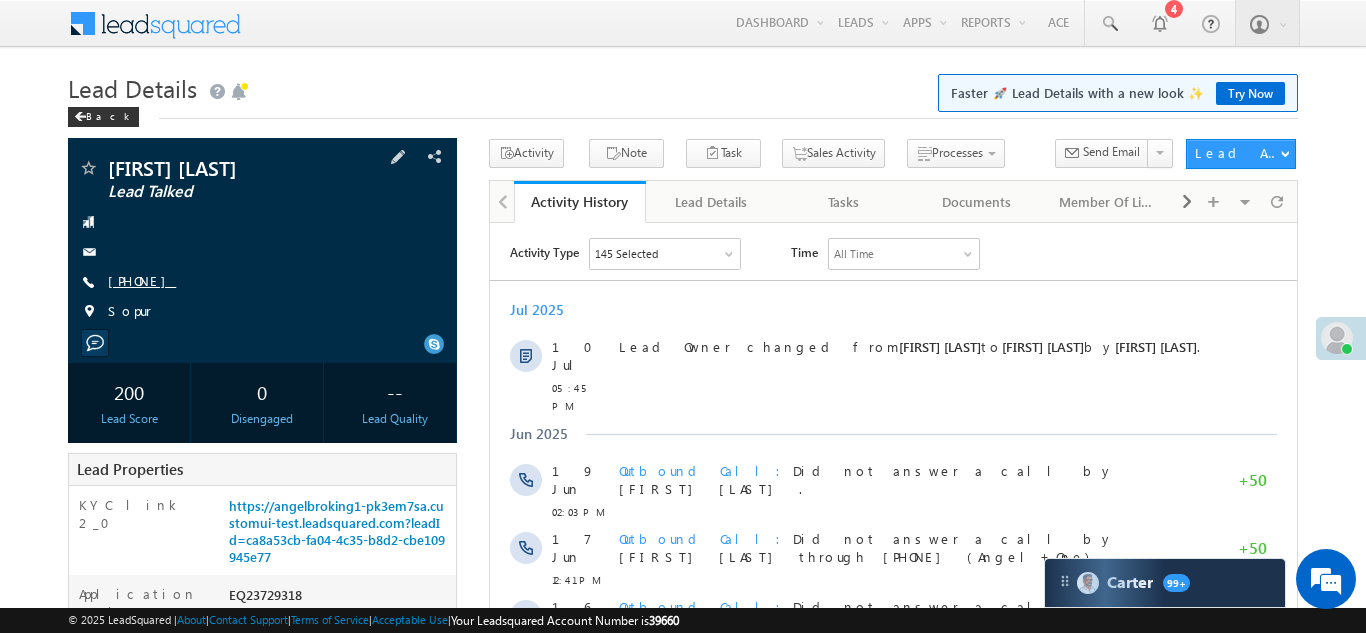 click on "[PHONE]" at bounding box center [142, 280] 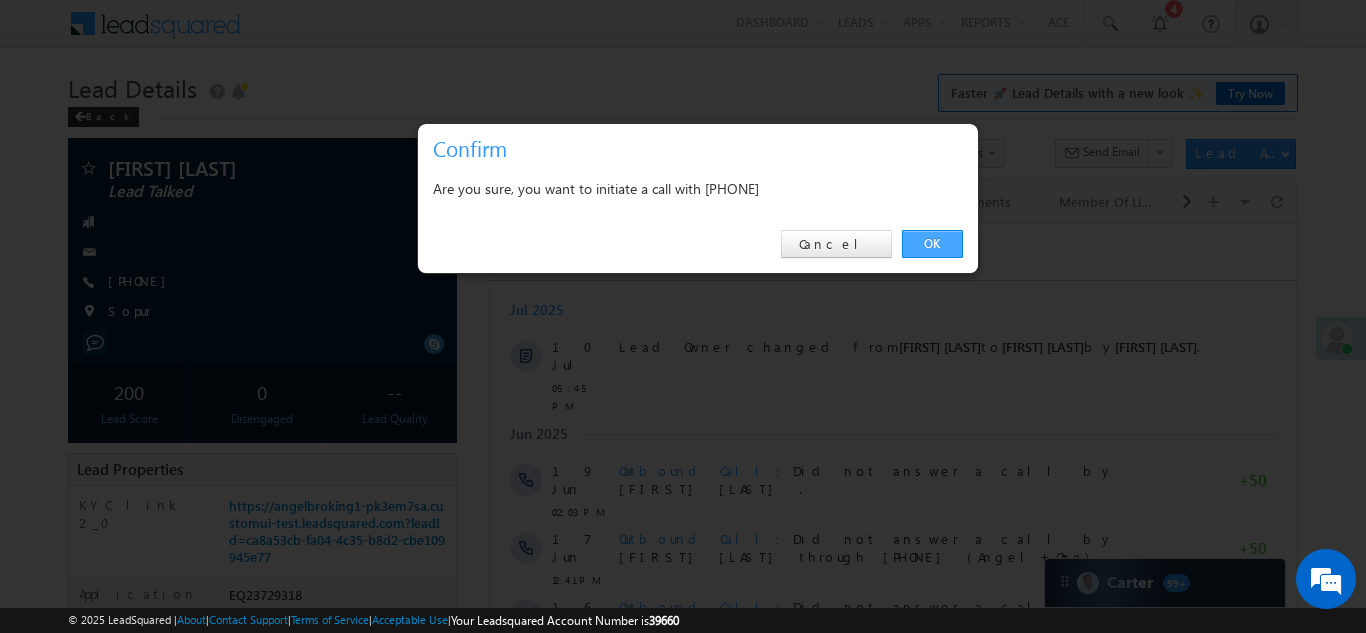 click on "OK" at bounding box center (932, 244) 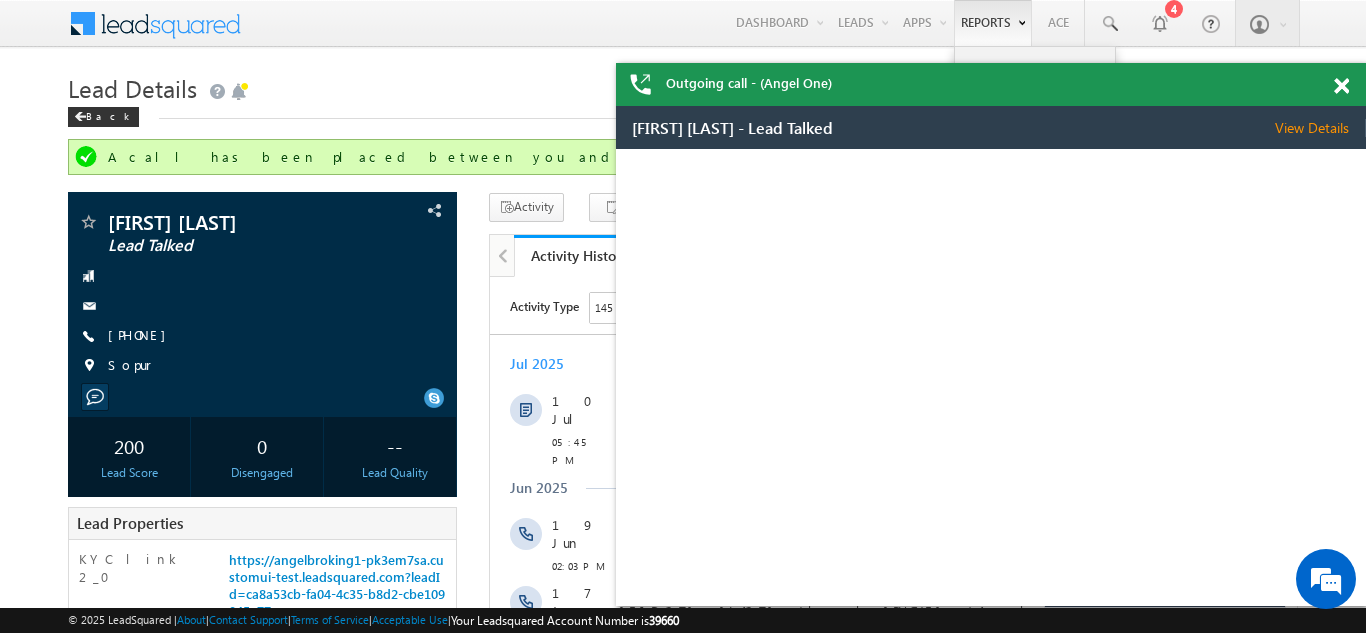 scroll, scrollTop: 0, scrollLeft: 0, axis: both 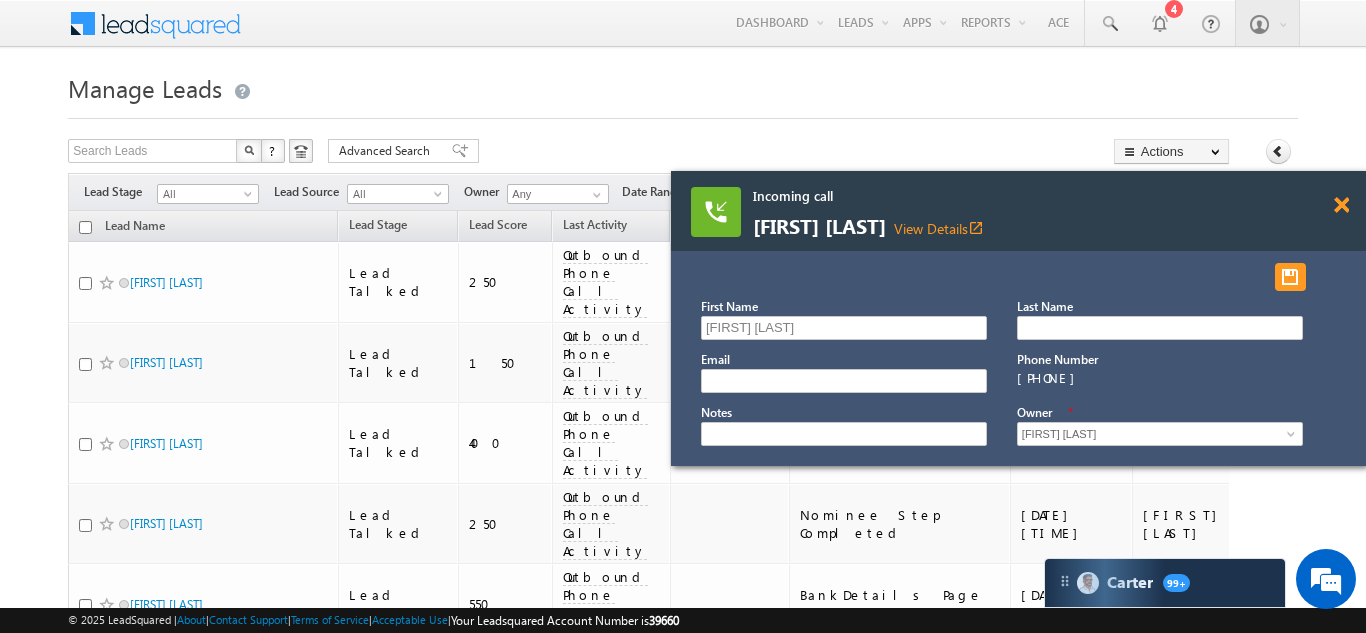 click at bounding box center [1341, 205] 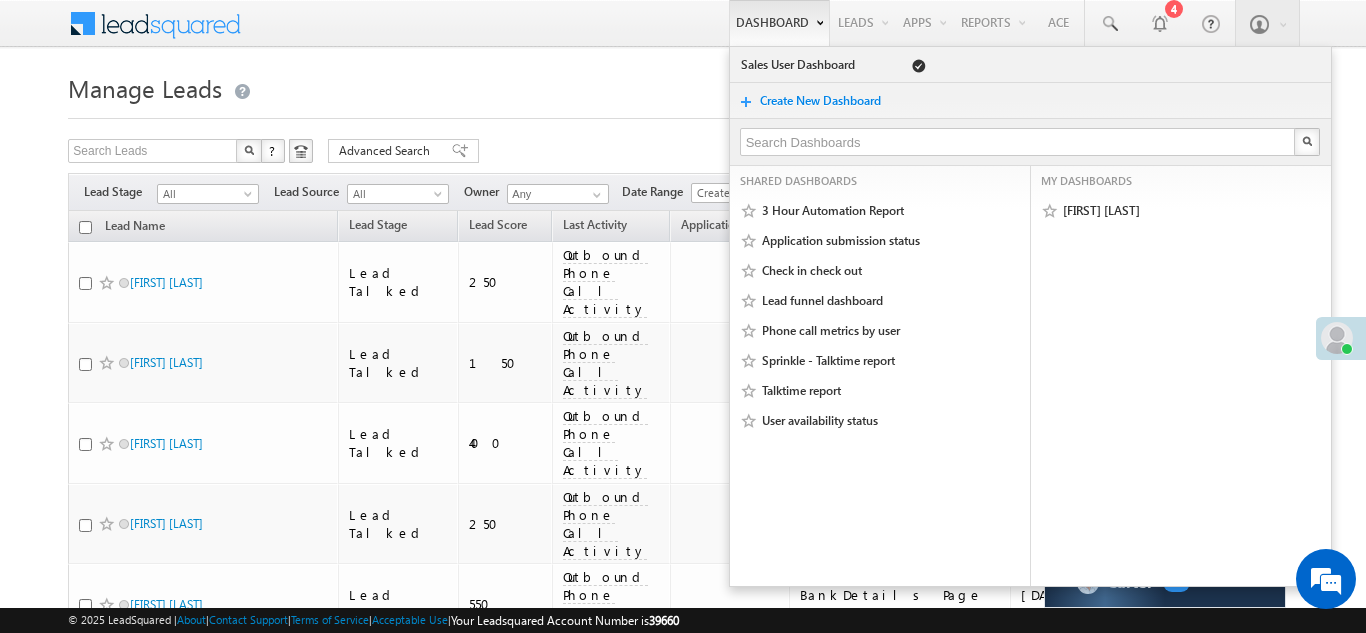 scroll, scrollTop: 0, scrollLeft: 0, axis: both 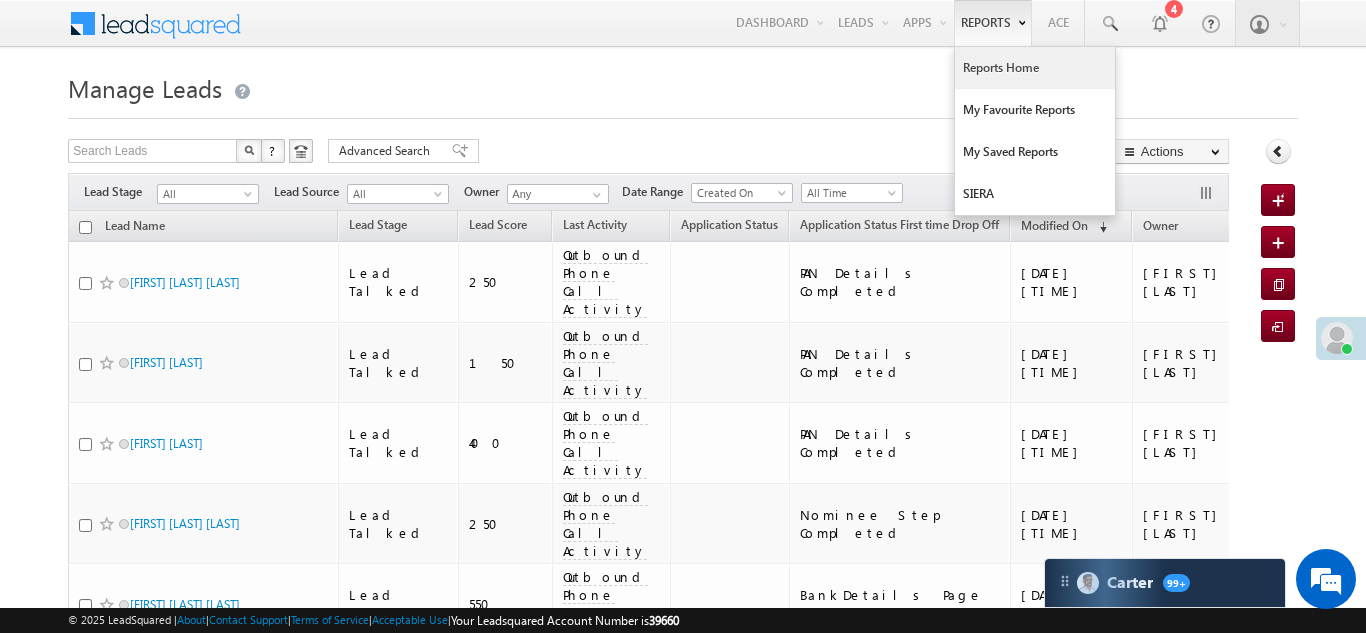 click on "Reports Home" at bounding box center [1035, 68] 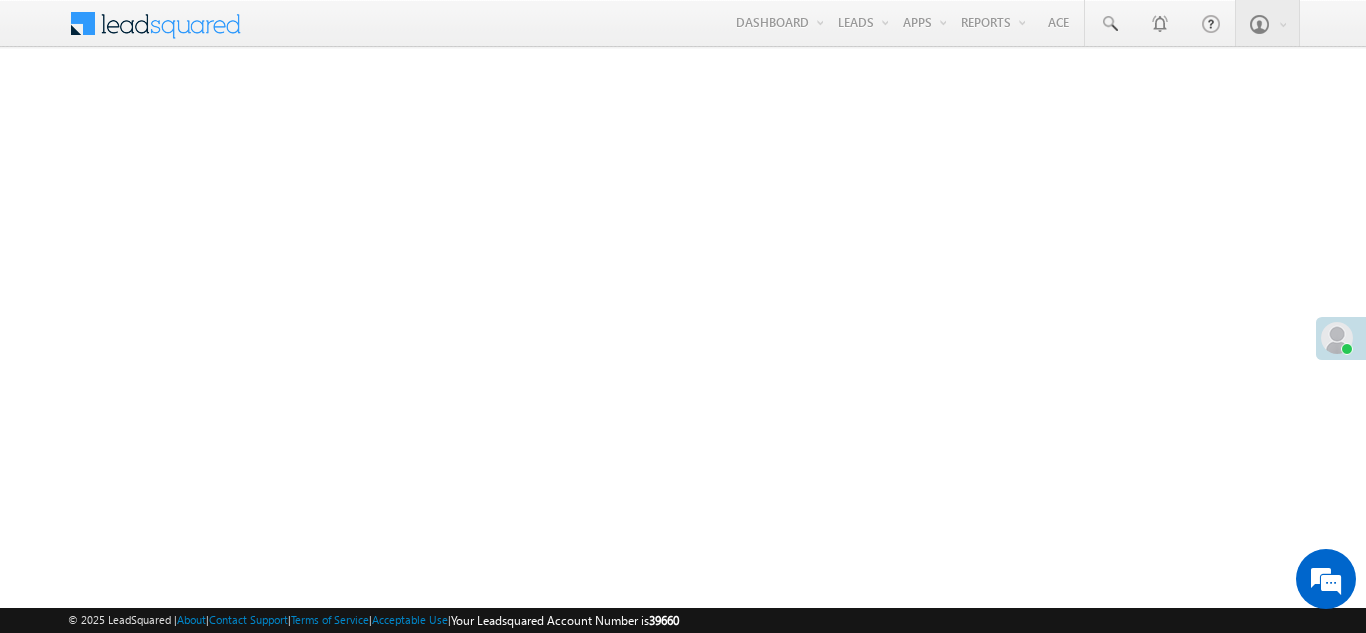scroll, scrollTop: 0, scrollLeft: 0, axis: both 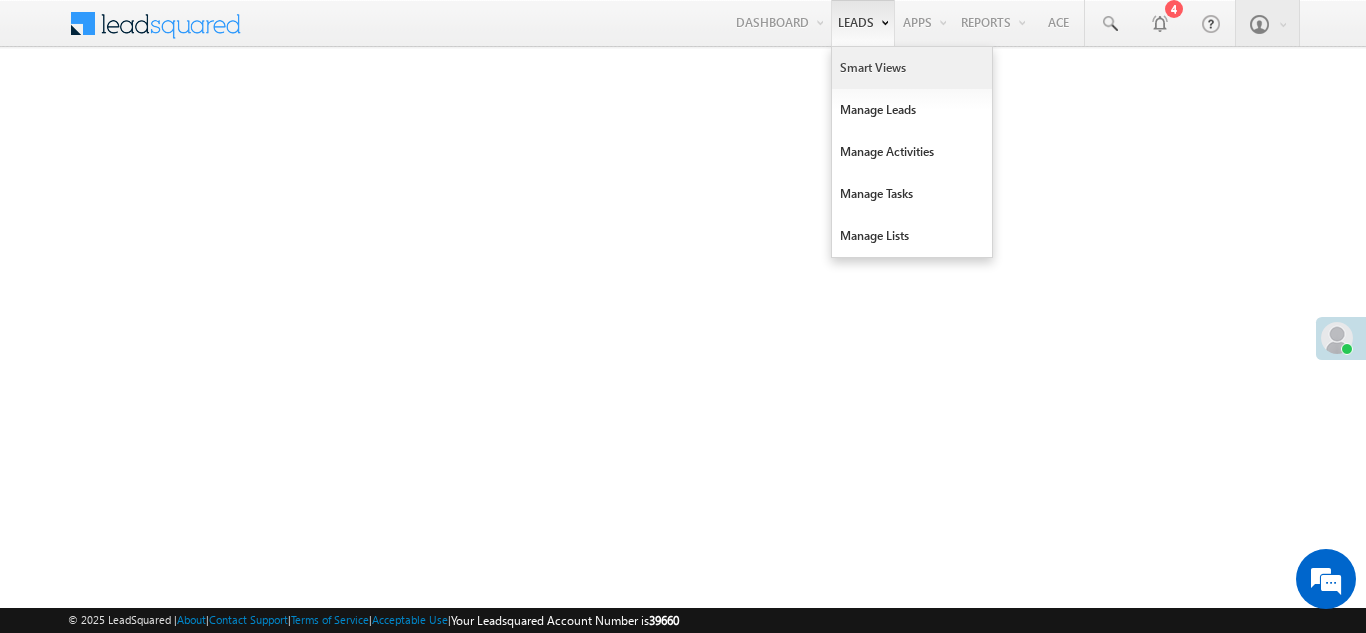 click on "Smart Views" at bounding box center [912, 68] 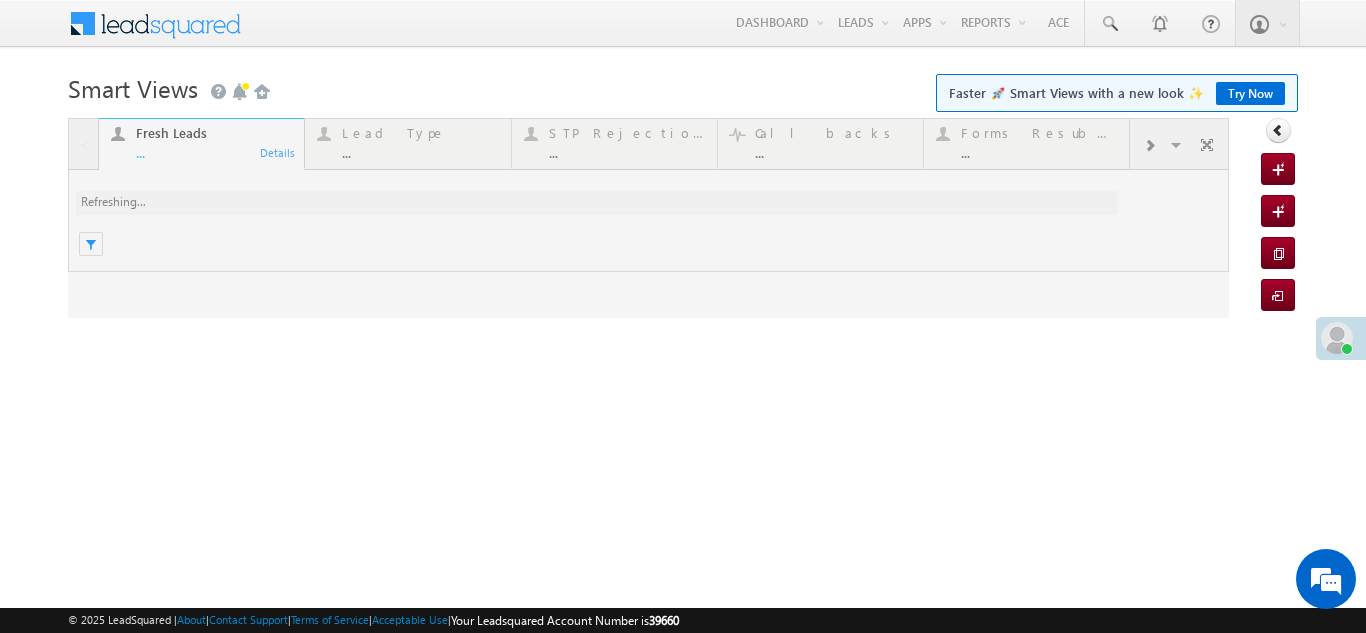 scroll, scrollTop: 0, scrollLeft: 0, axis: both 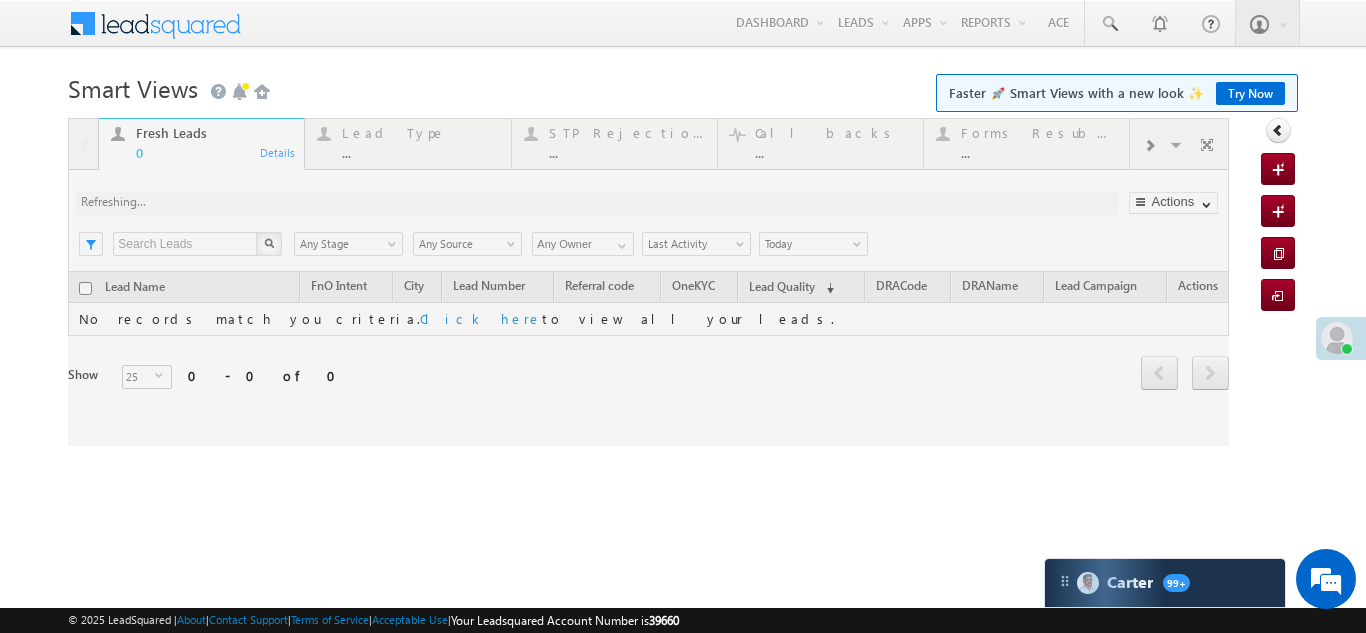 click at bounding box center (1149, 146) 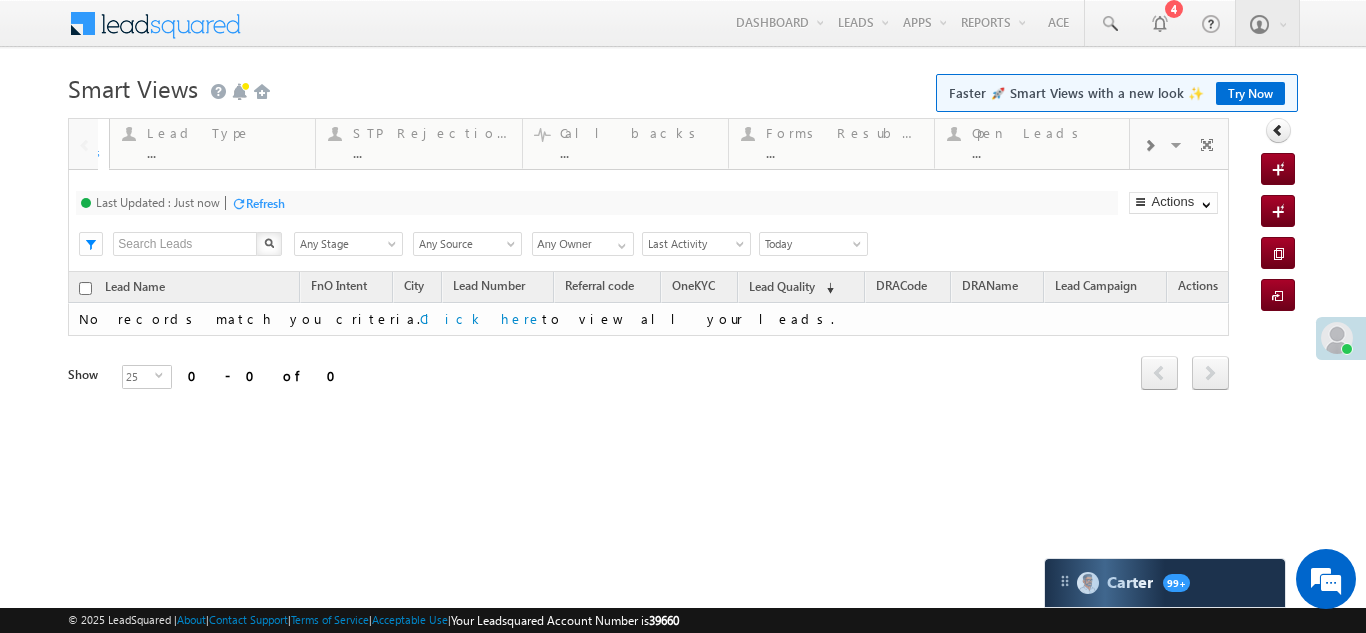 click at bounding box center (1149, 146) 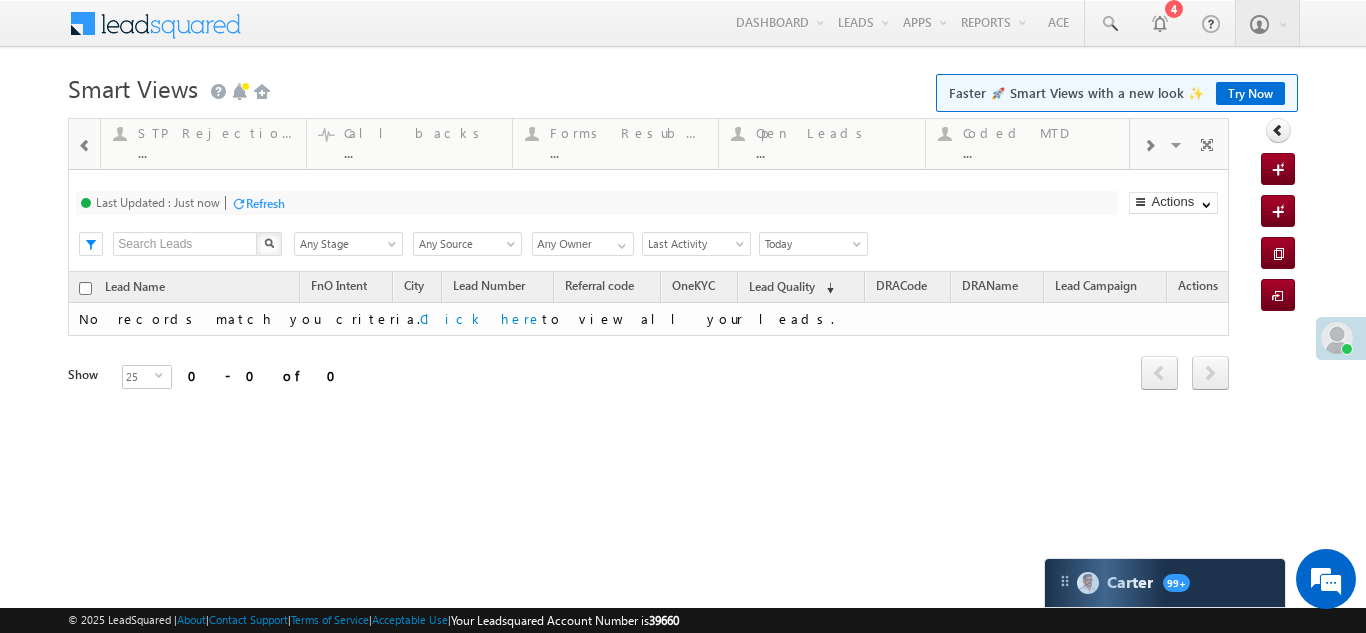 click at bounding box center [1149, 146] 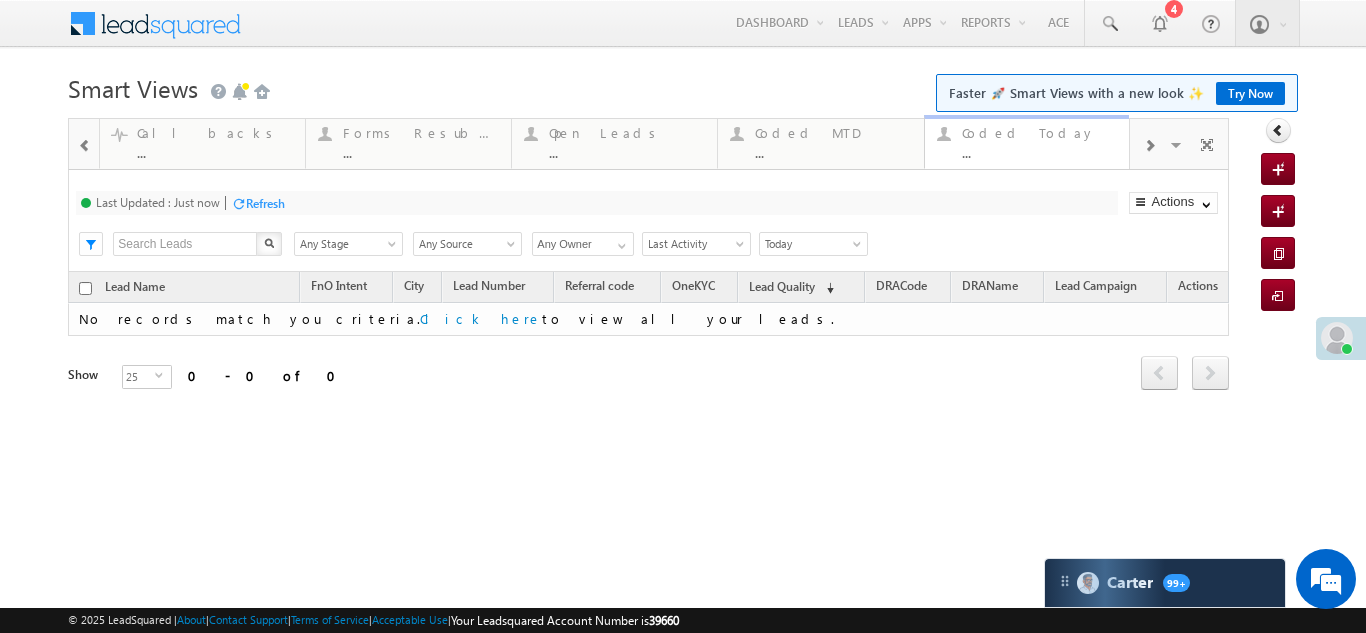 click on "Coded Today" at bounding box center (1040, 133) 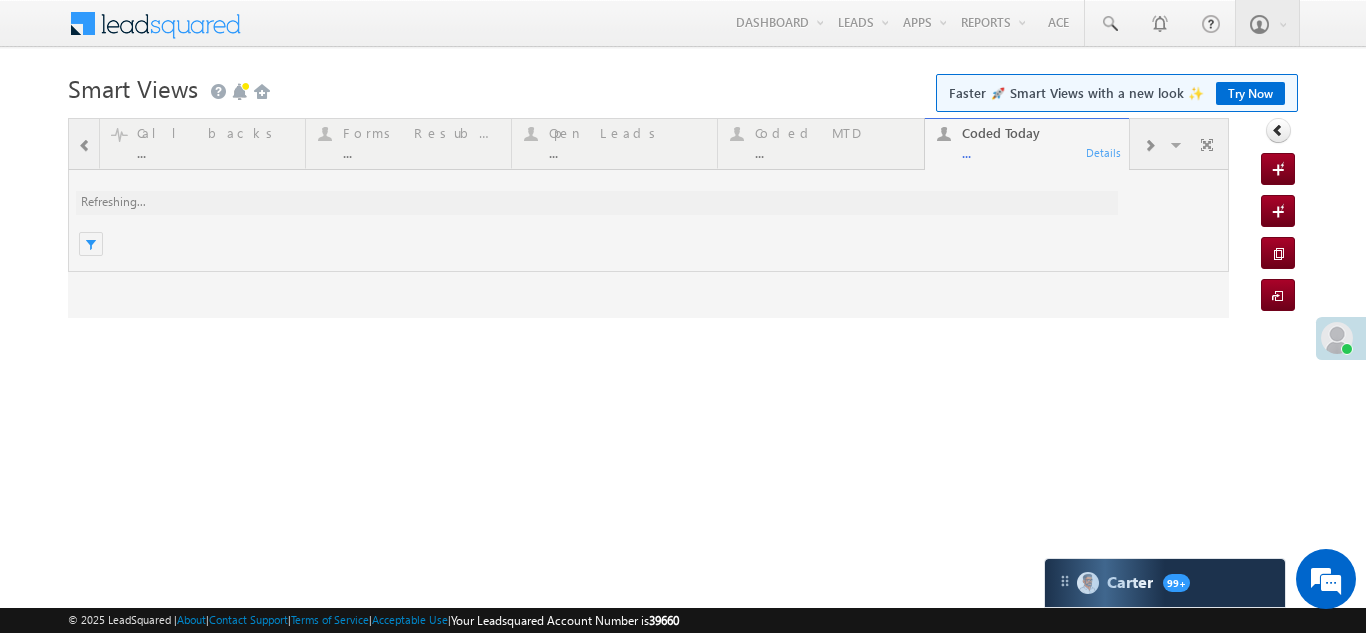 scroll, scrollTop: 0, scrollLeft: 0, axis: both 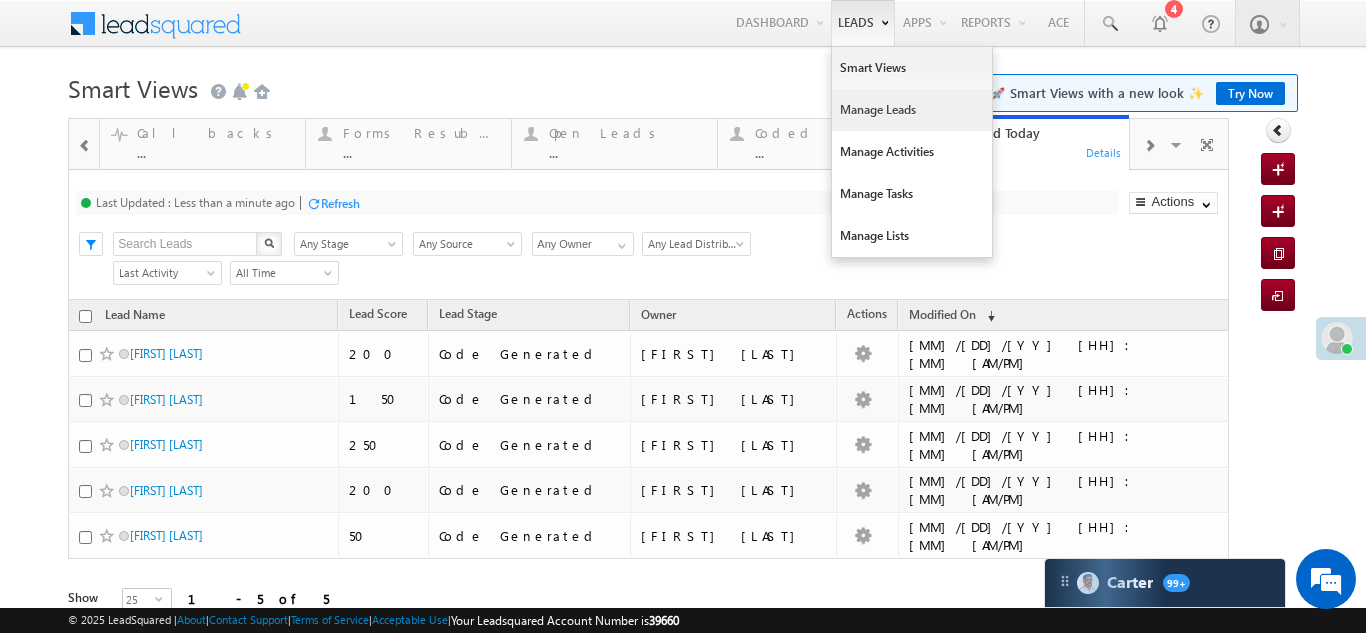 click on "Manage Leads" at bounding box center [912, 110] 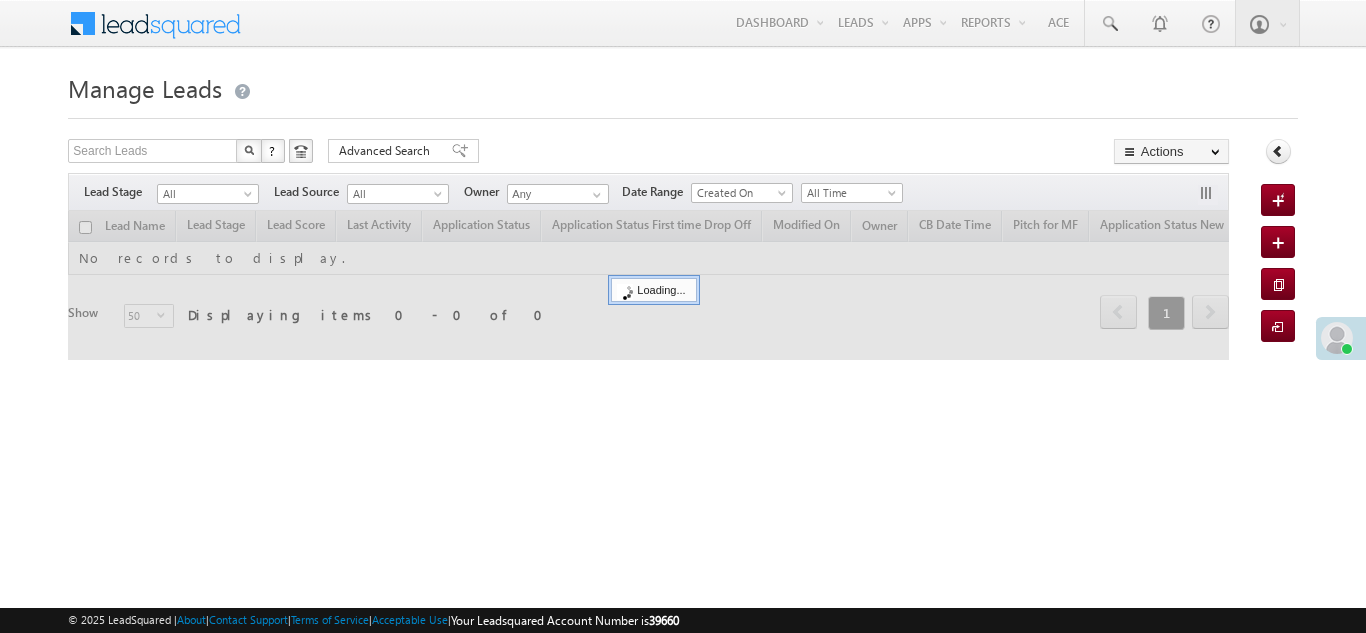 scroll, scrollTop: 0, scrollLeft: 0, axis: both 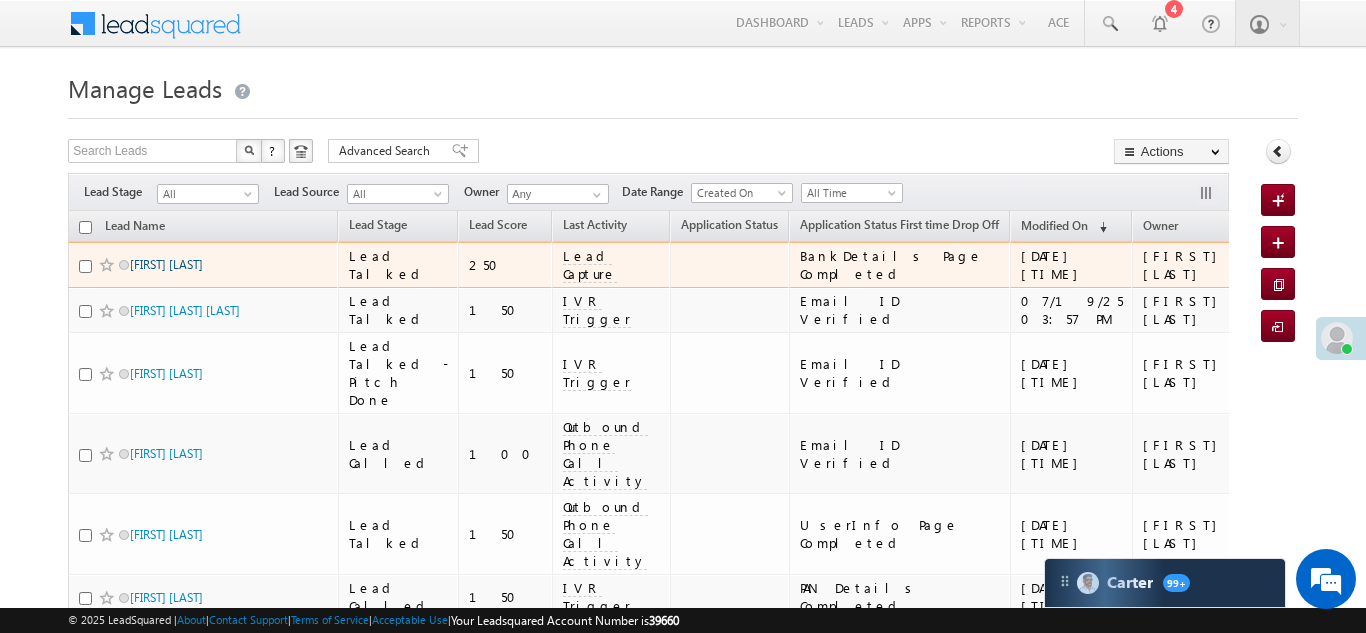 click on "[FIRST] [LAST]" at bounding box center (166, 264) 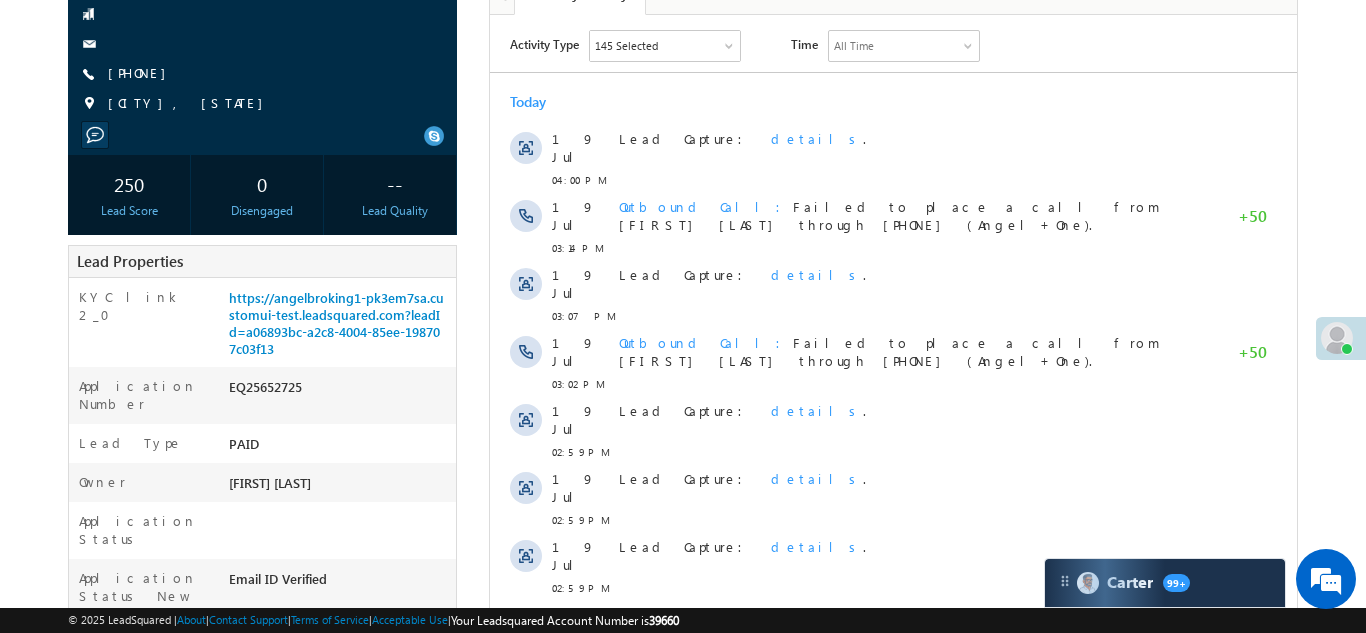scroll, scrollTop: 198, scrollLeft: 0, axis: vertical 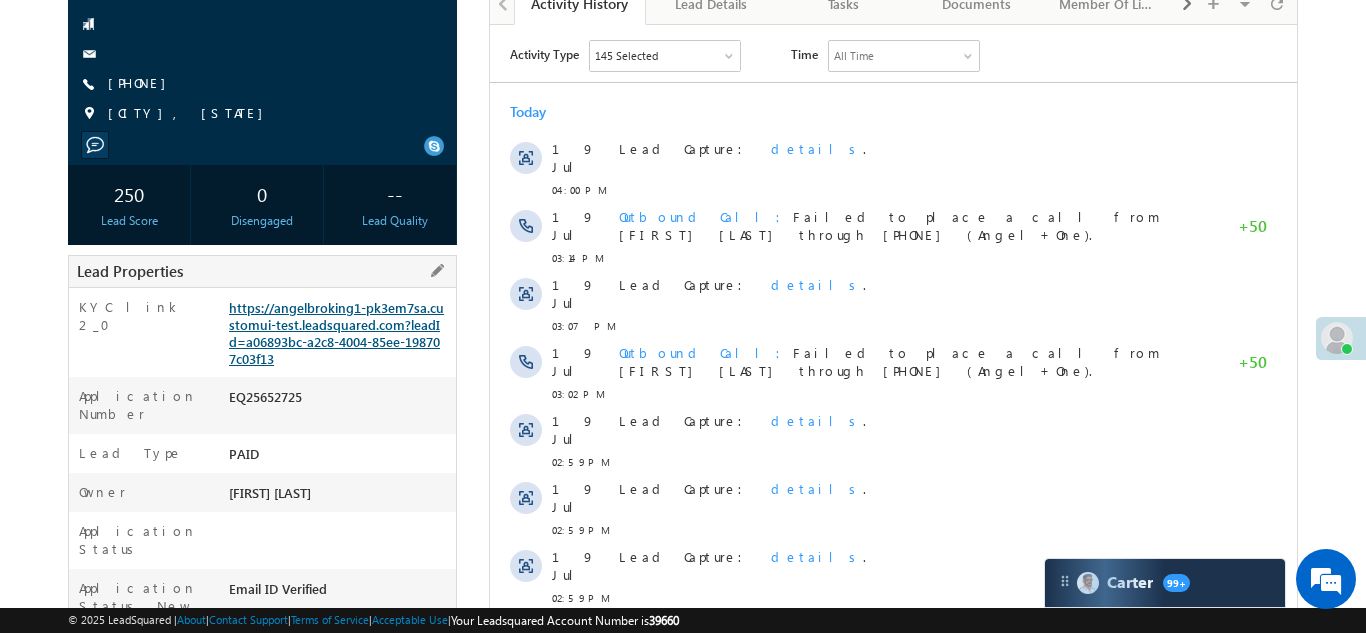 click on "https://angelbroking1-pk3em7sa.customui-test.leadsquared.com?leadId=a06893bc-a2c8-4004-85ee-198707c03f13" at bounding box center (336, 333) 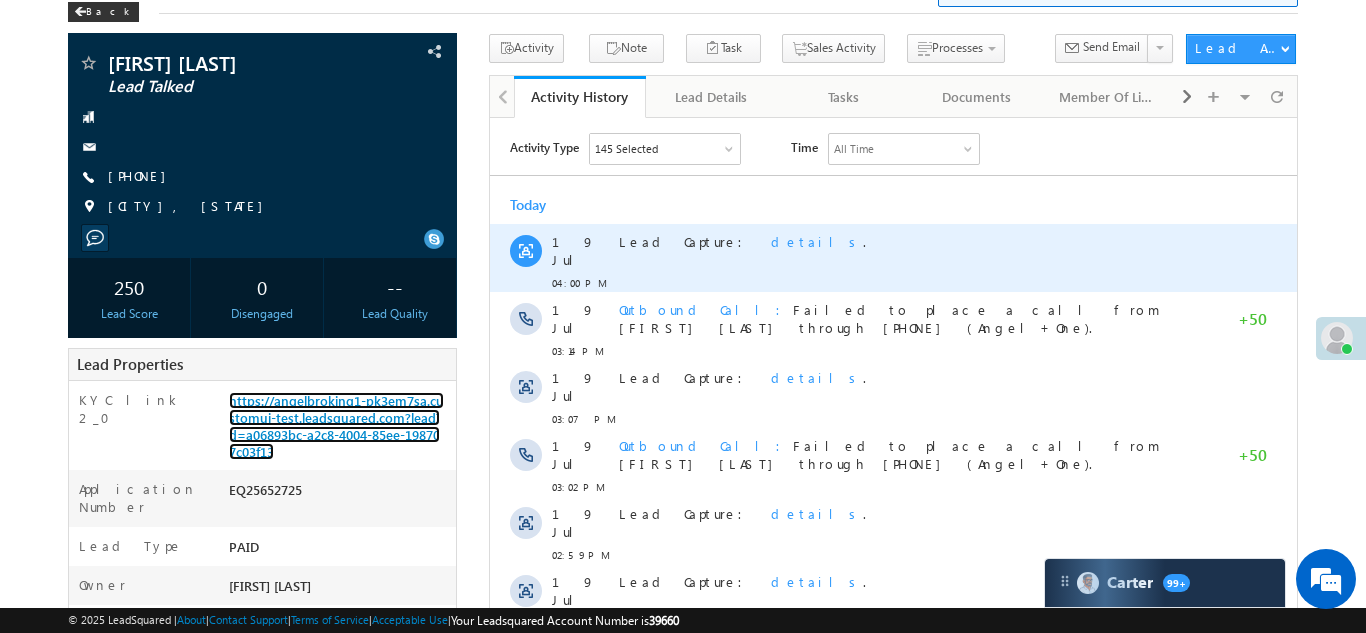 scroll, scrollTop: 0, scrollLeft: 0, axis: both 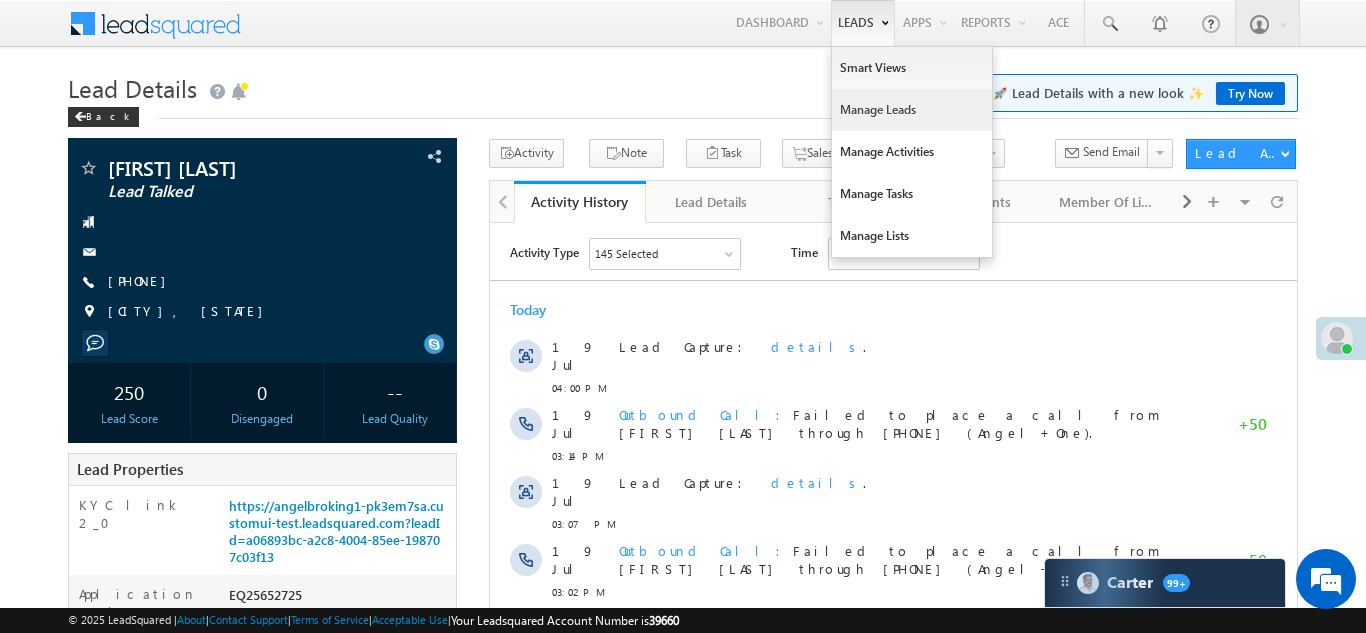 click on "Manage Leads" at bounding box center [912, 110] 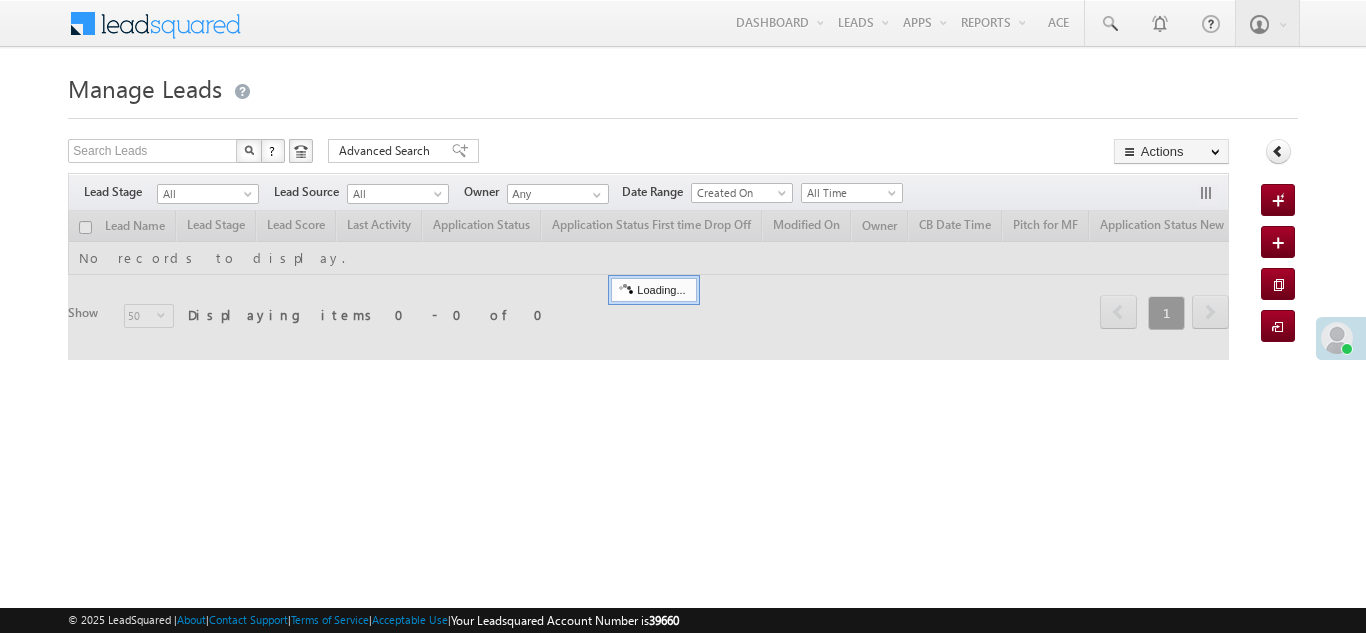 scroll, scrollTop: 0, scrollLeft: 0, axis: both 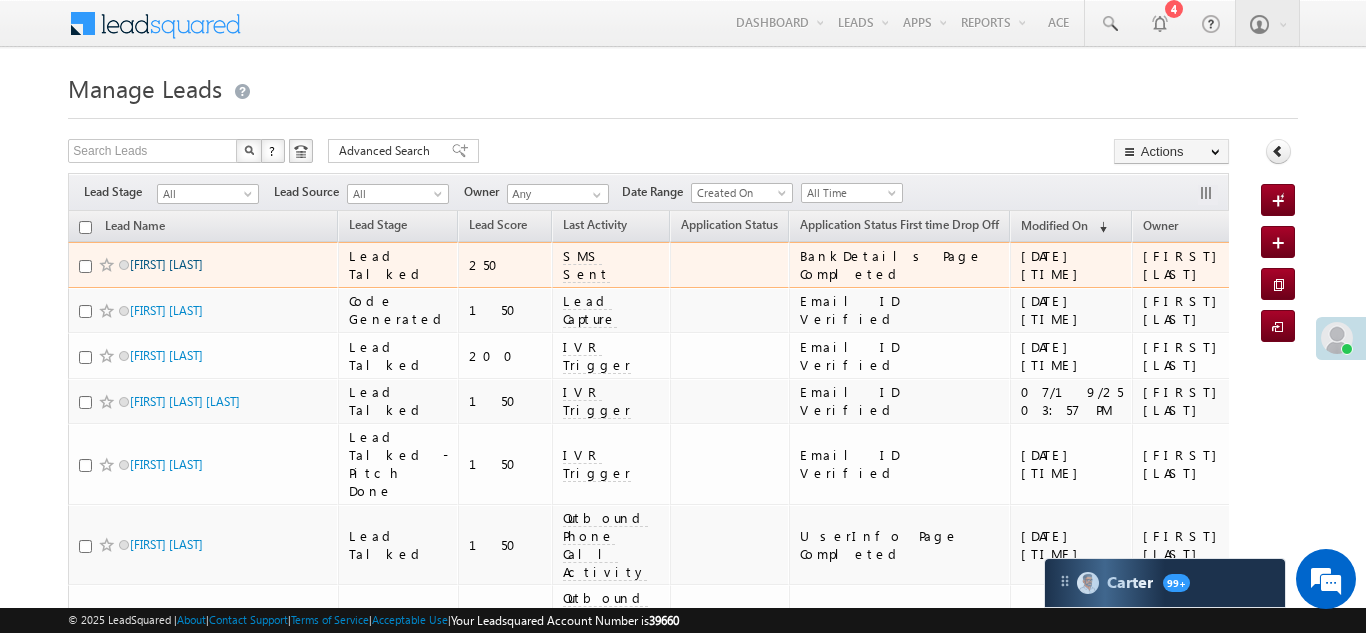 click on "[FIRST] [LAST]" at bounding box center (166, 264) 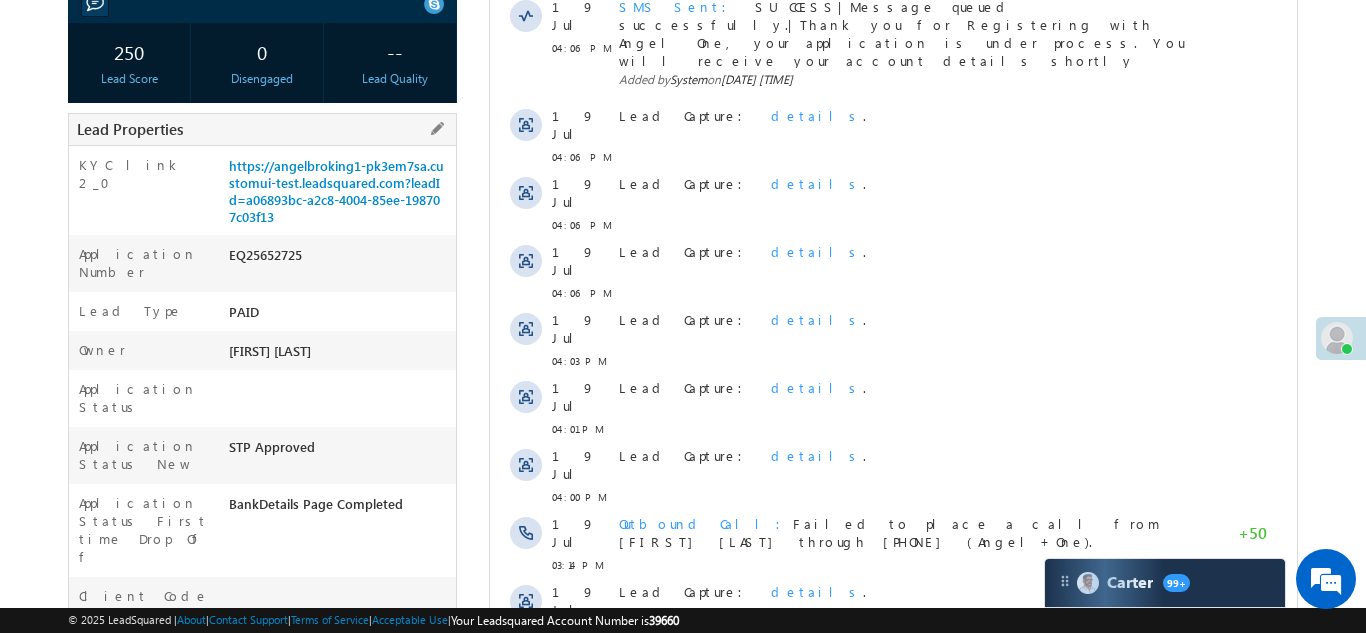 scroll, scrollTop: 344, scrollLeft: 0, axis: vertical 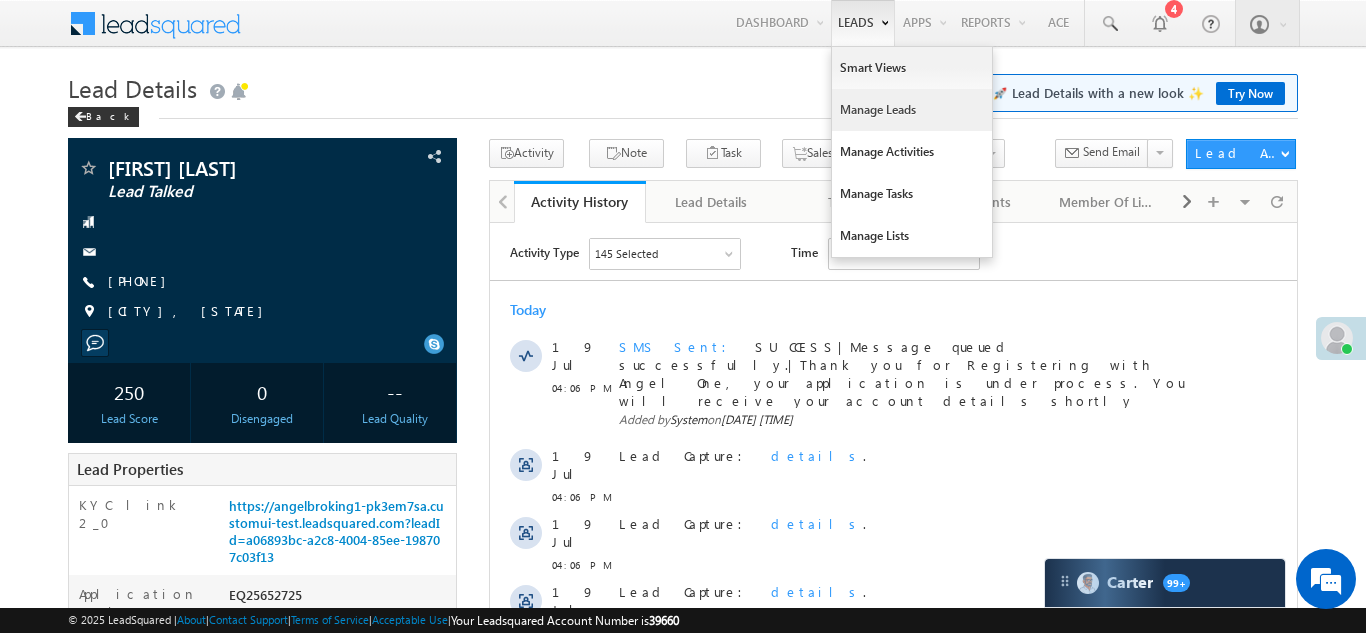 click on "Manage Leads" at bounding box center [912, 110] 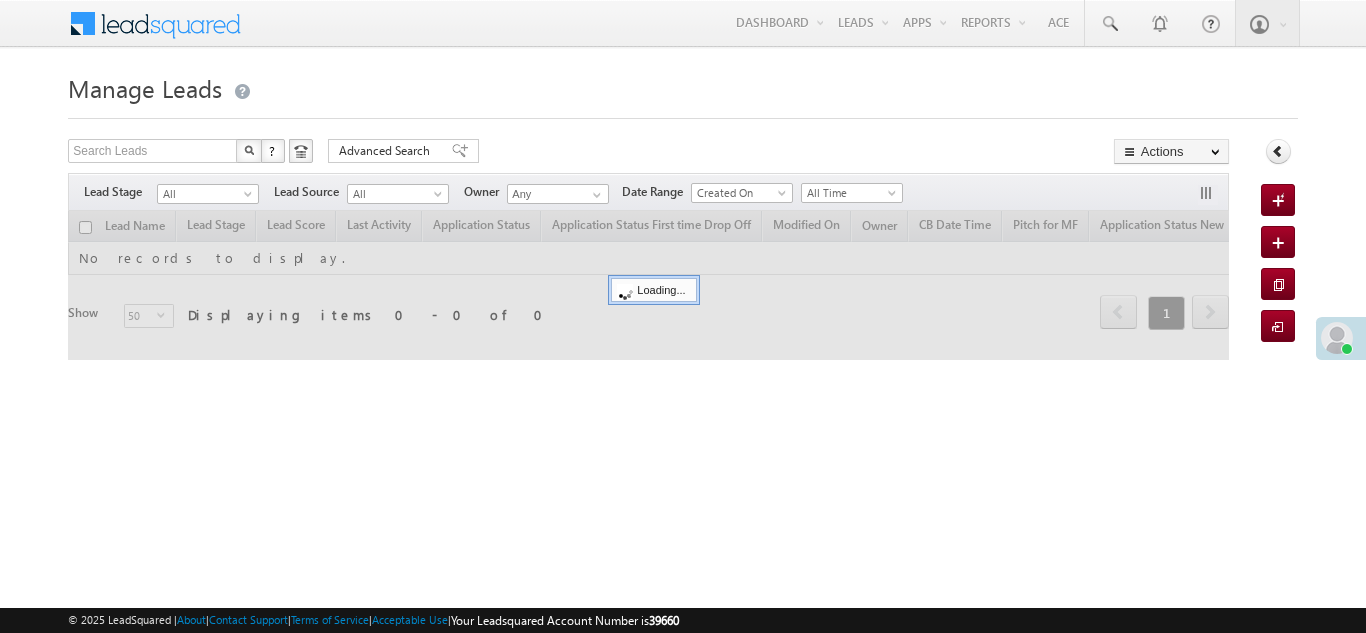 scroll, scrollTop: 0, scrollLeft: 0, axis: both 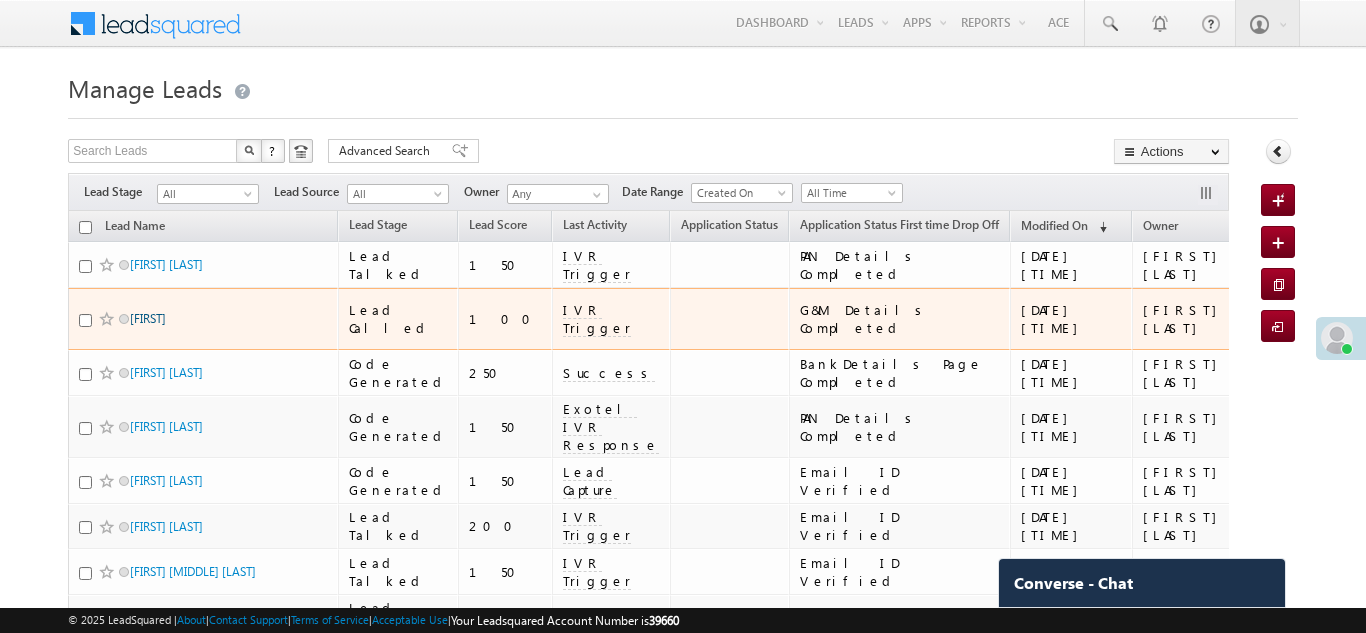 click on "Shyam" at bounding box center [148, 318] 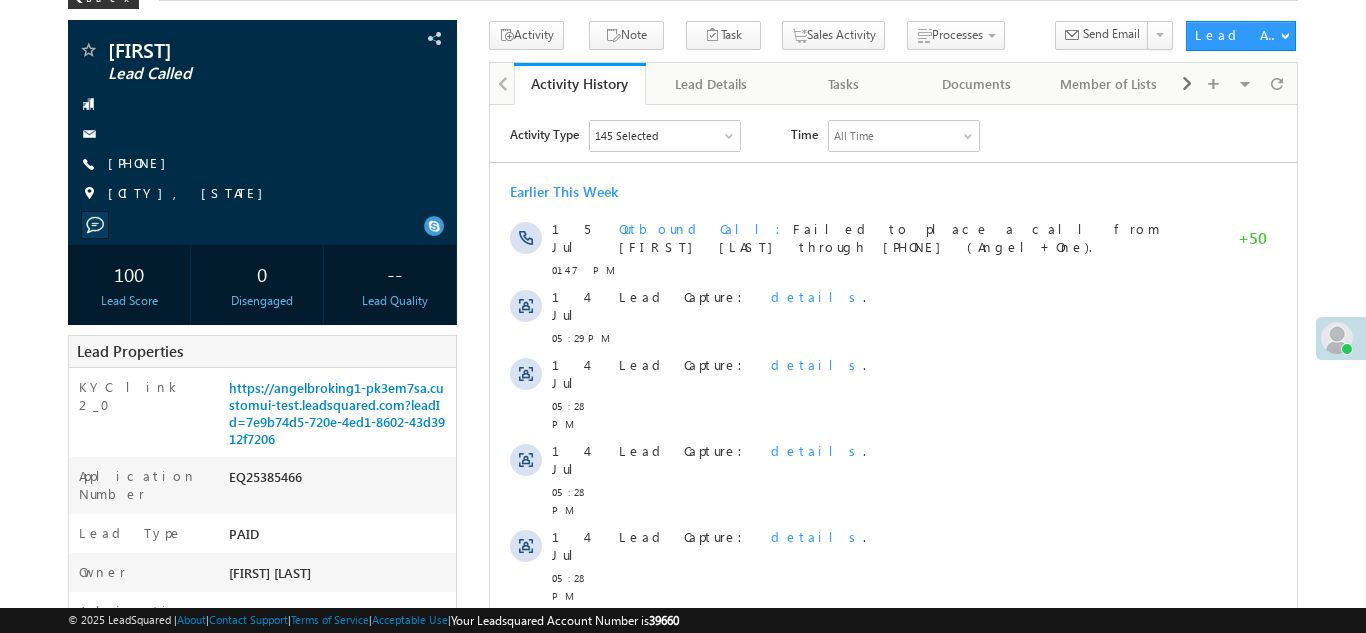 scroll, scrollTop: 246, scrollLeft: 0, axis: vertical 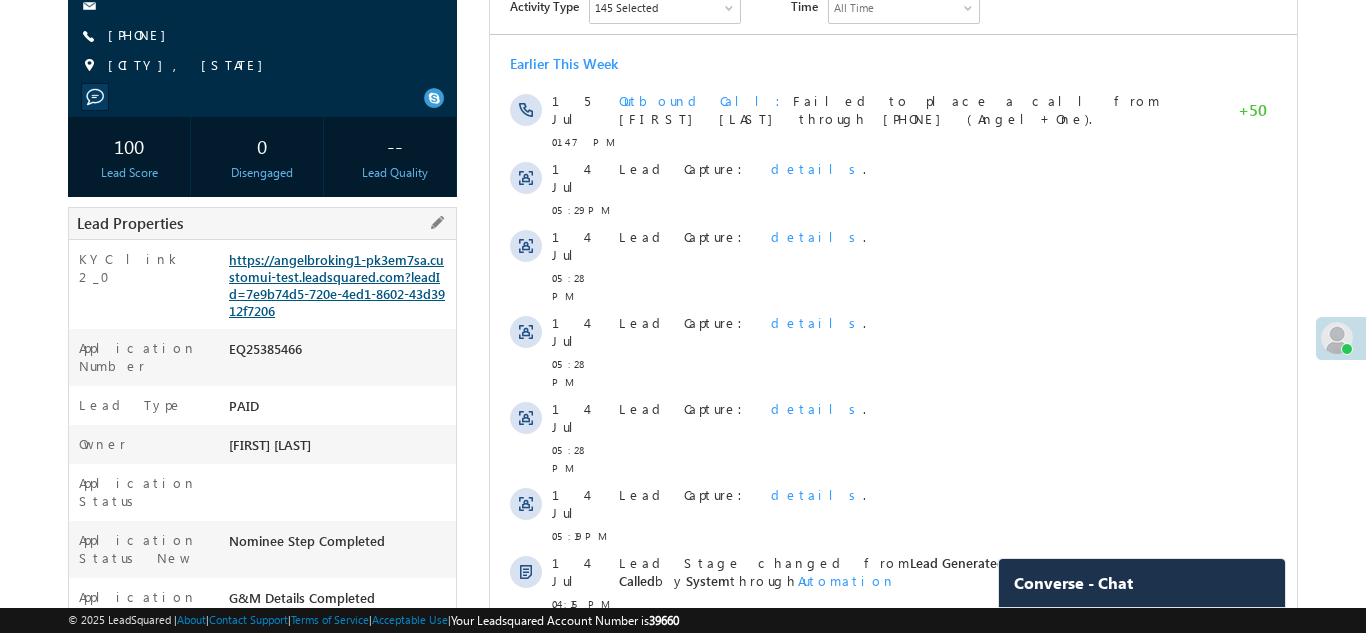 click on "https://angelbroking1-pk3em7sa.customui-test.leadsquared.com?leadId=7e9b74d5-720e-4ed1-8602-43d3912f7206" at bounding box center (337, 285) 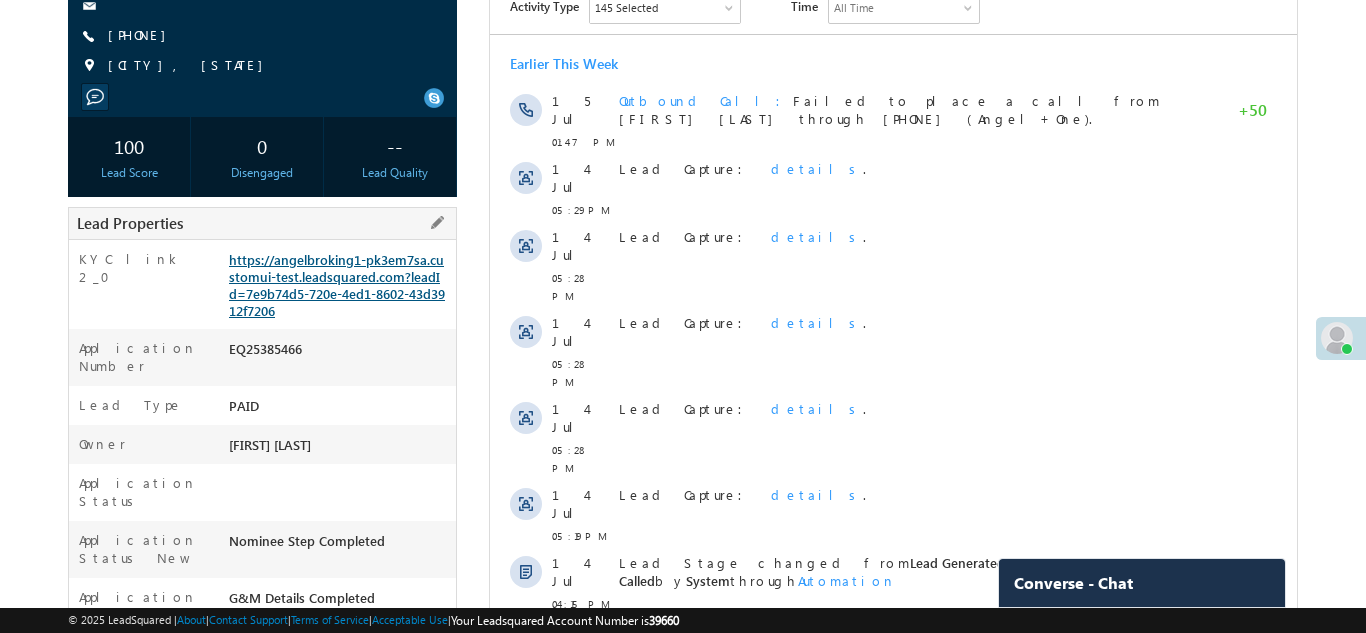 click on "https://angelbroking1-pk3em7sa.customui-test.leadsquared.com?leadId=7e9b74d5-720e-4ed1-8602-43d3912f7206" at bounding box center [337, 285] 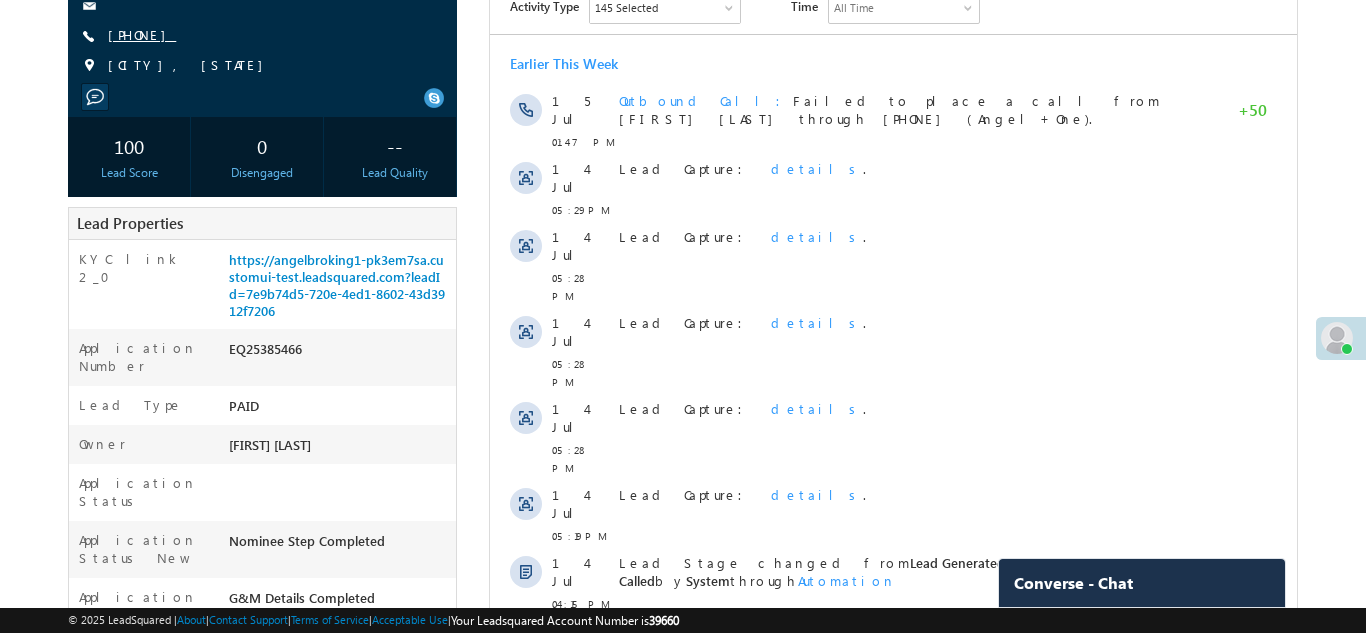 click on "+91-8385081292" at bounding box center [142, 34] 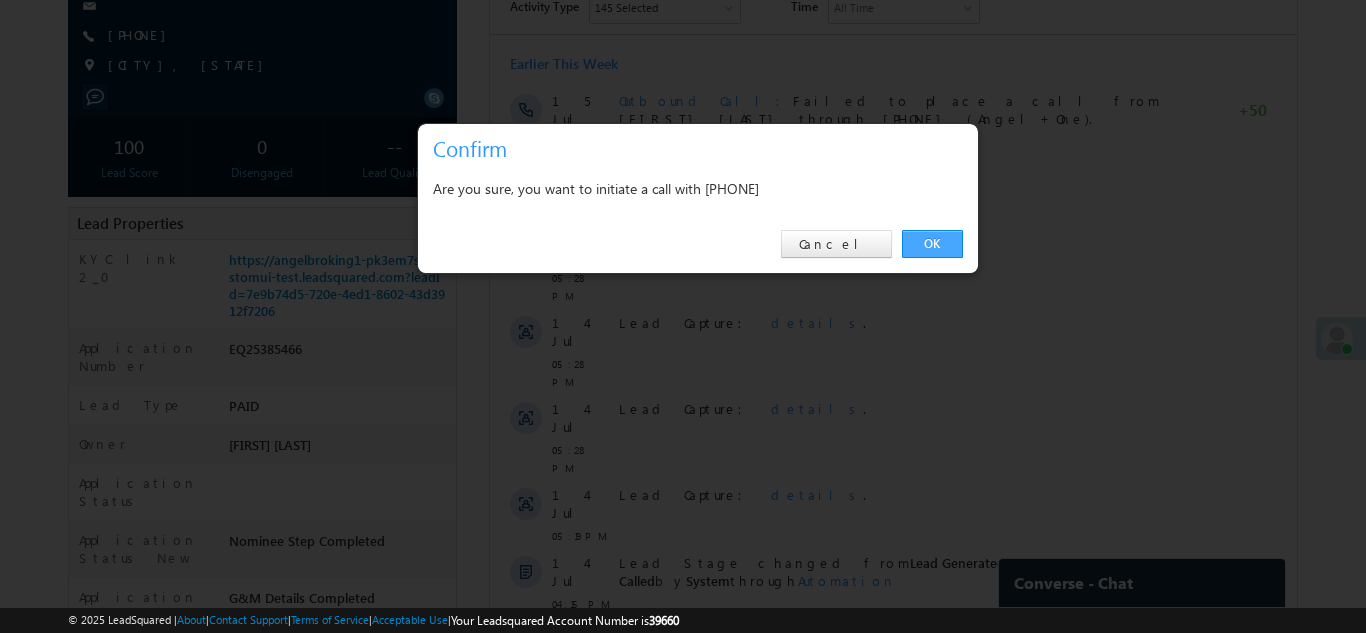click on "OK" at bounding box center [932, 244] 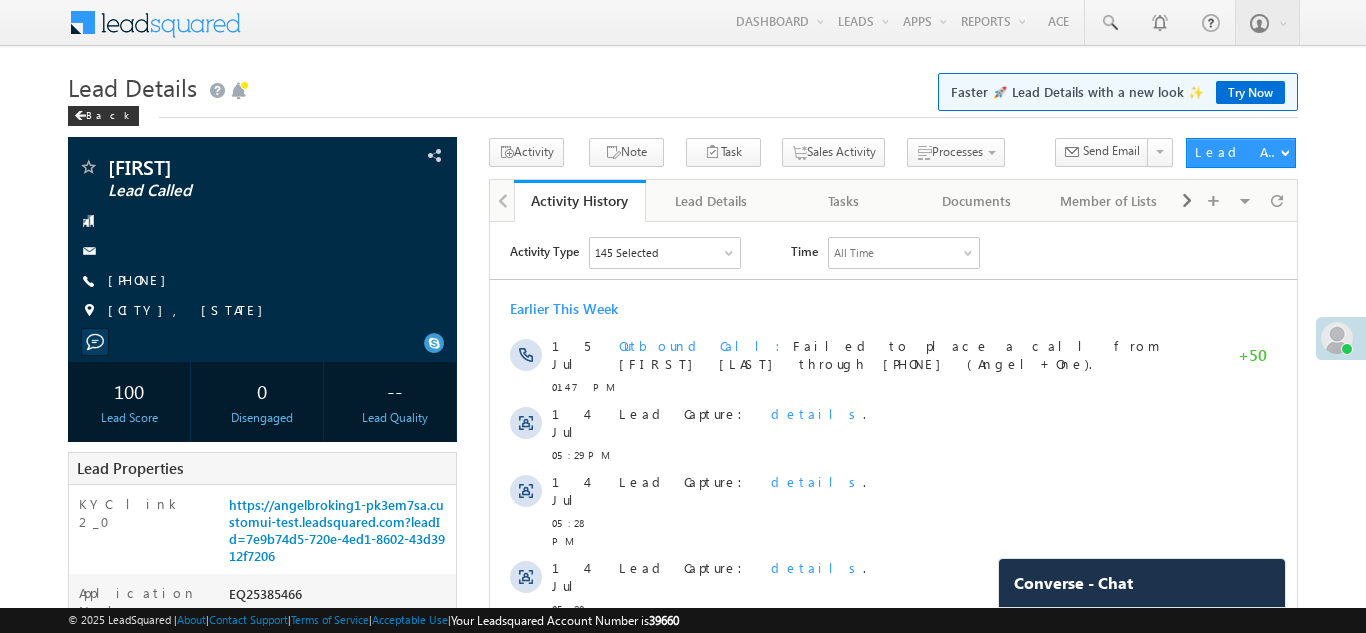 scroll, scrollTop: 0, scrollLeft: 0, axis: both 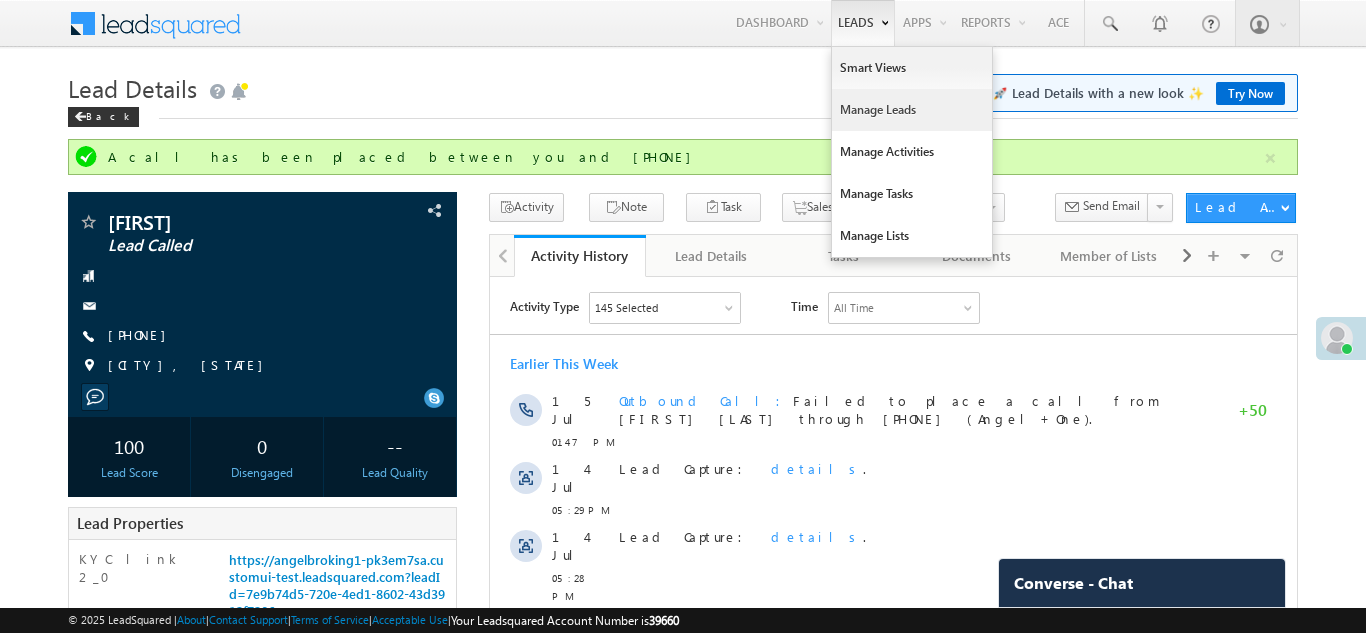 click on "Manage Leads" at bounding box center [912, 110] 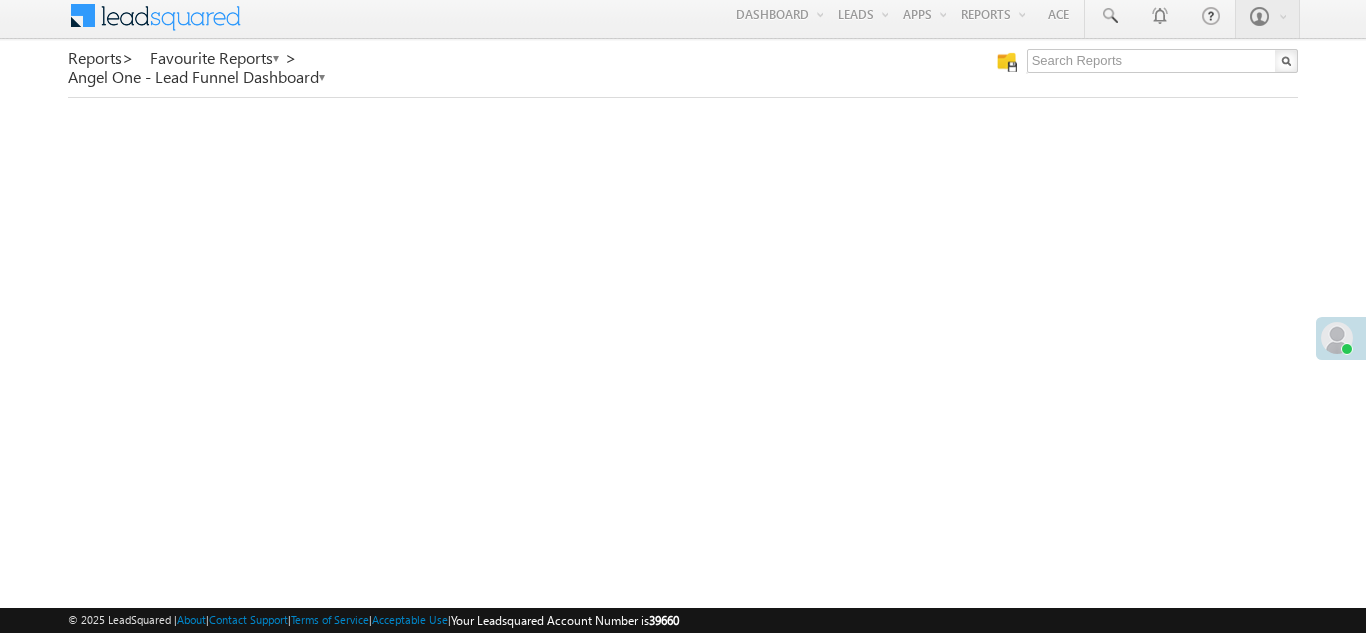 scroll, scrollTop: 10, scrollLeft: 0, axis: vertical 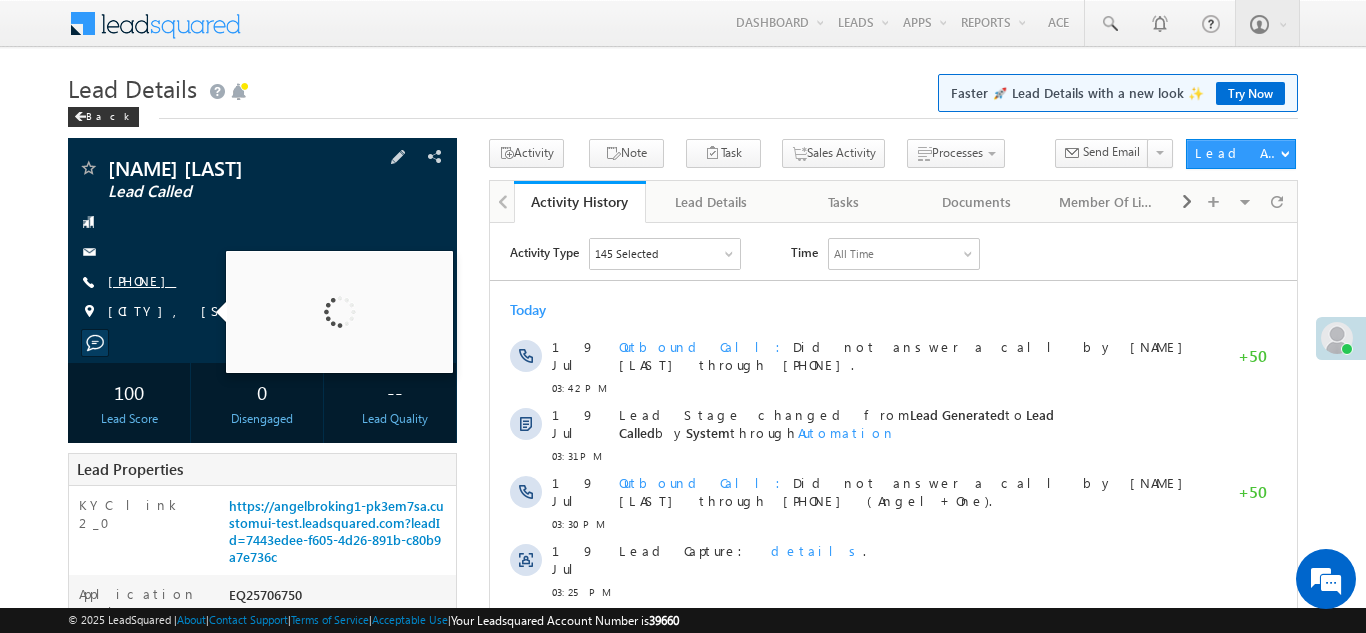 click on "[PHONE]" at bounding box center (142, 280) 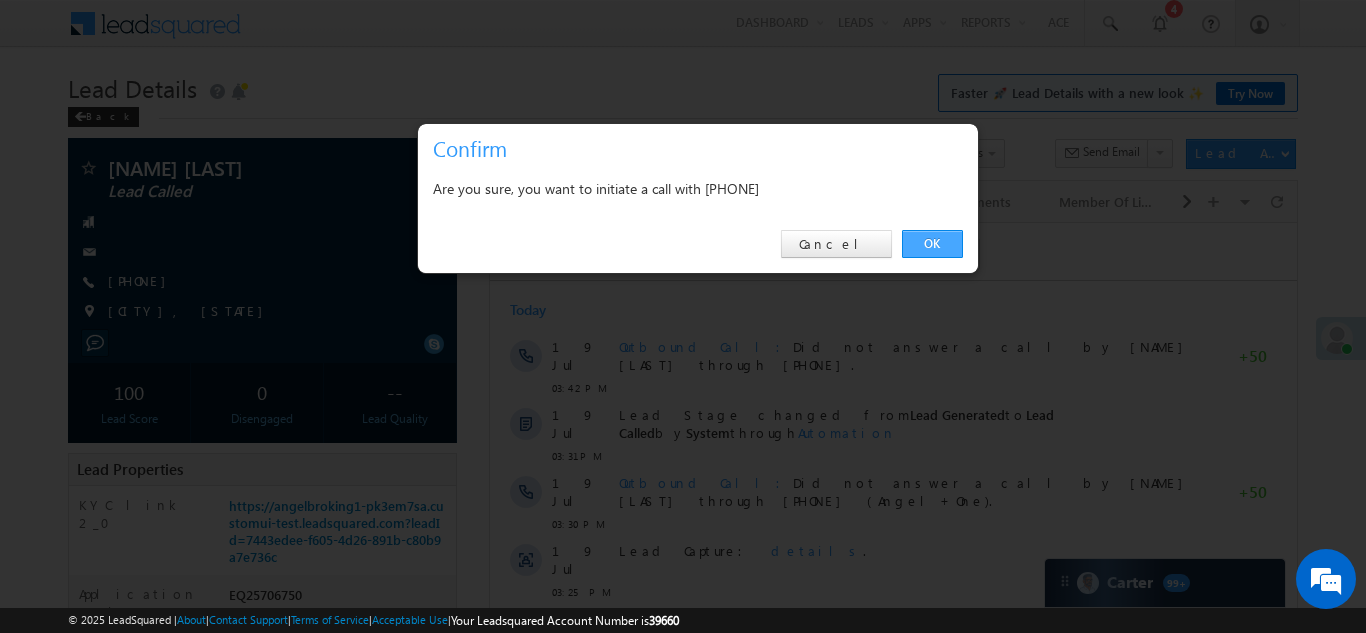 click on "OK" at bounding box center (932, 244) 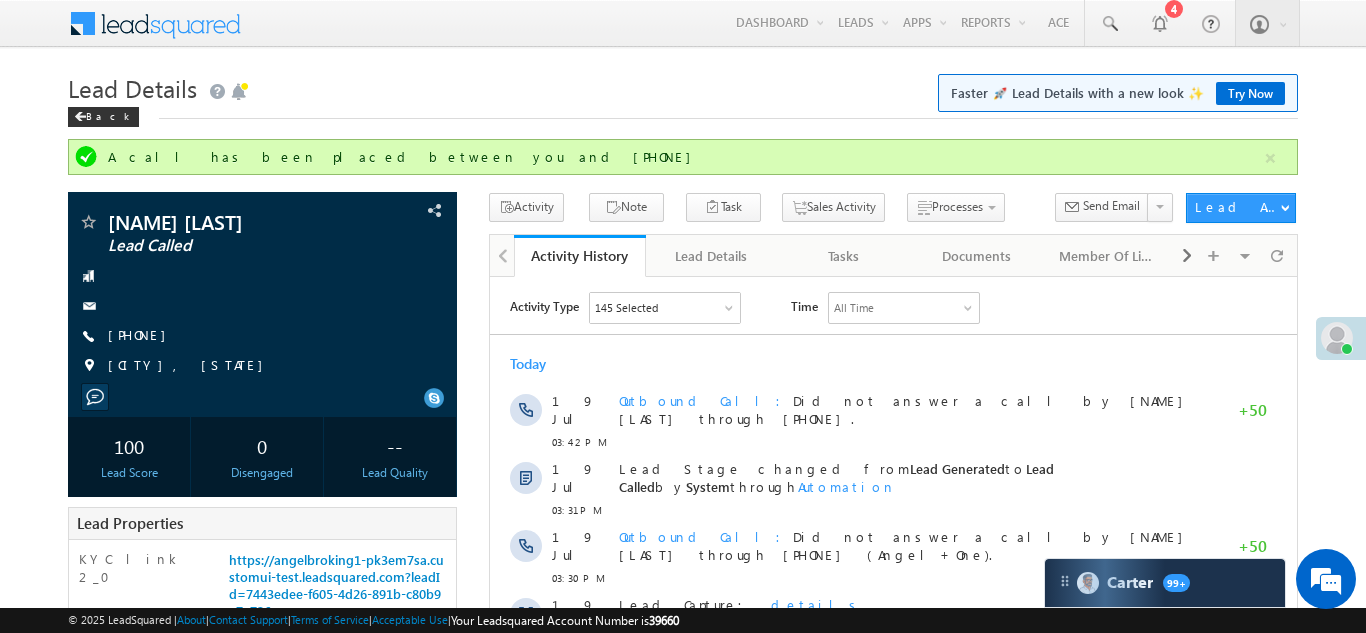 scroll, scrollTop: 0, scrollLeft: 0, axis: both 